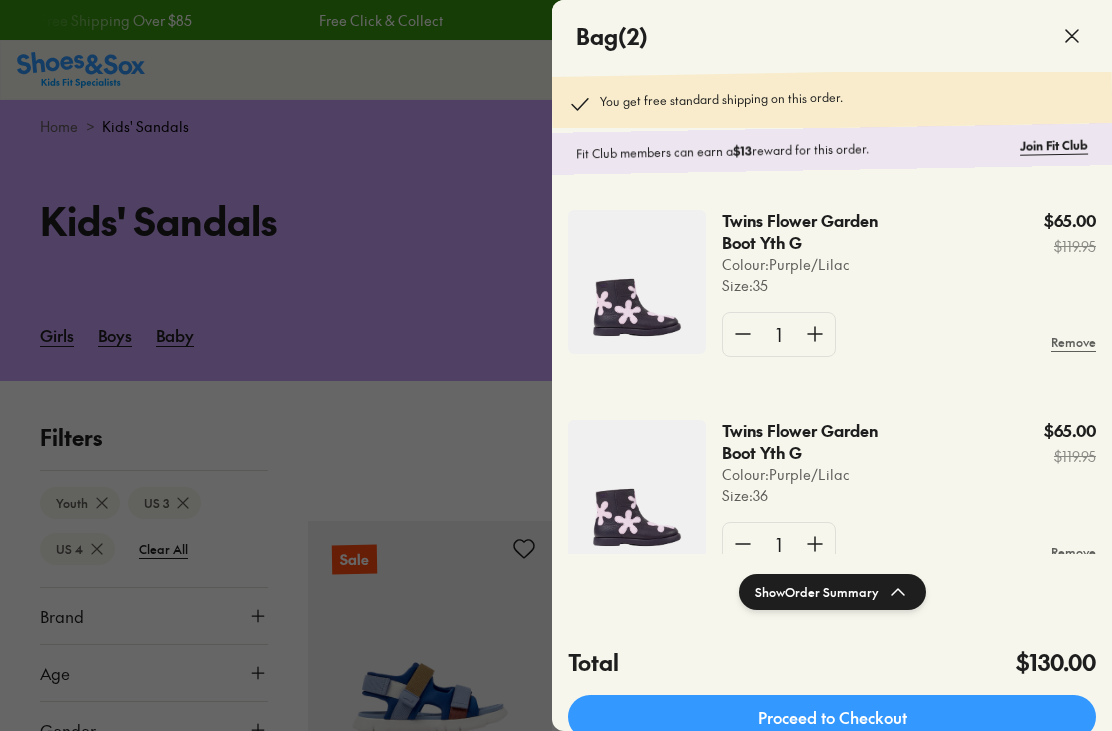 scroll, scrollTop: 246, scrollLeft: 0, axis: vertical 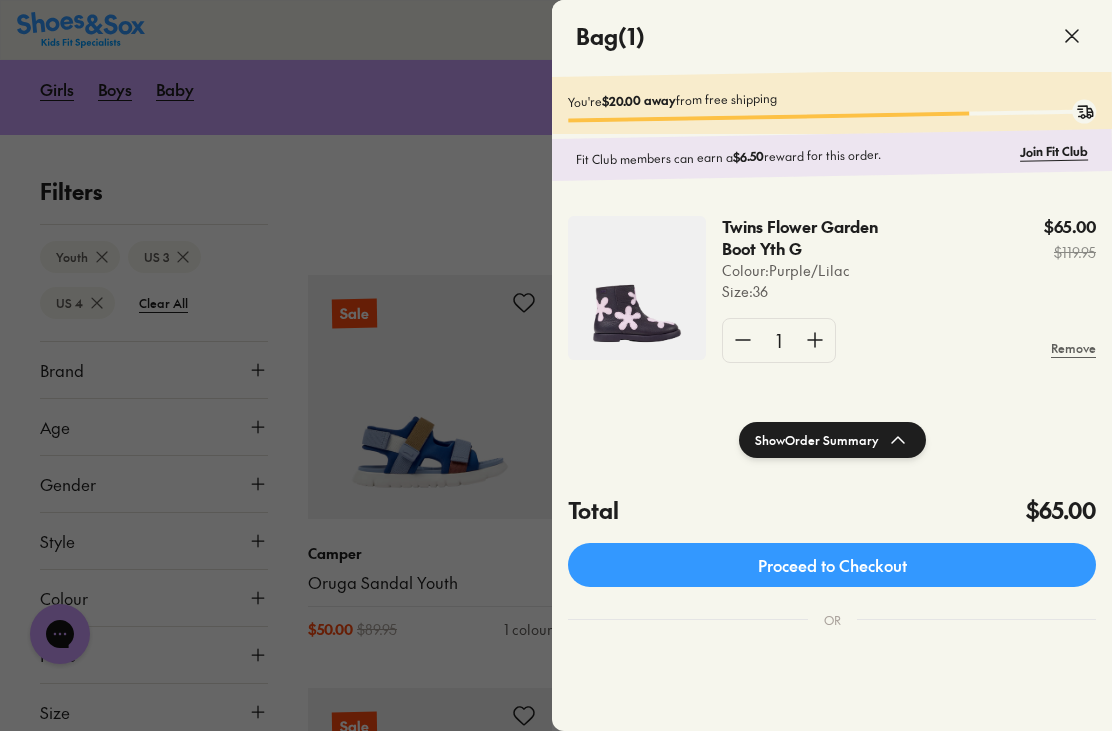 click on "Proceed to Checkout" 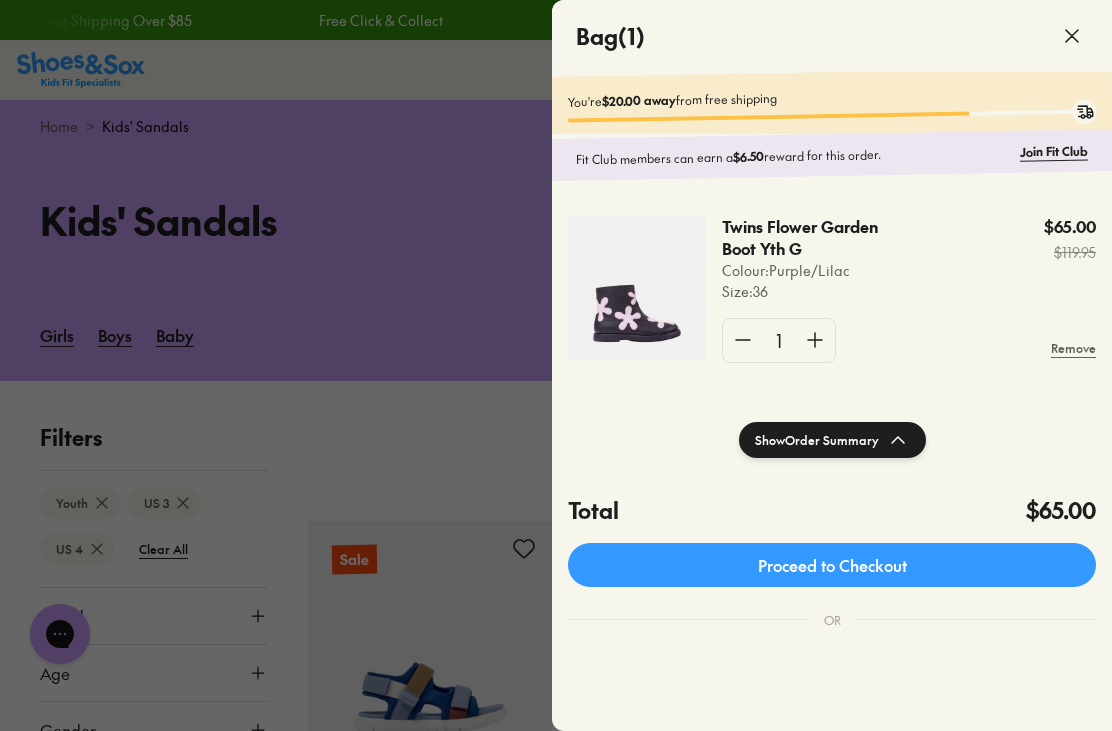 click 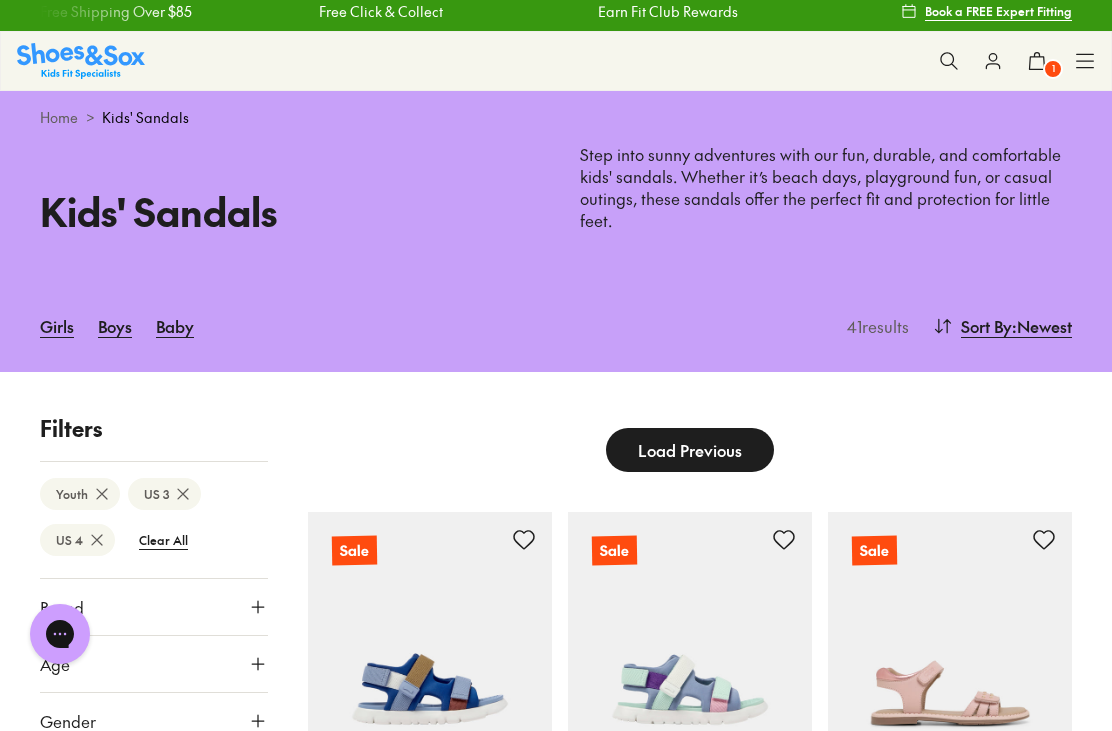 scroll, scrollTop: 0, scrollLeft: 0, axis: both 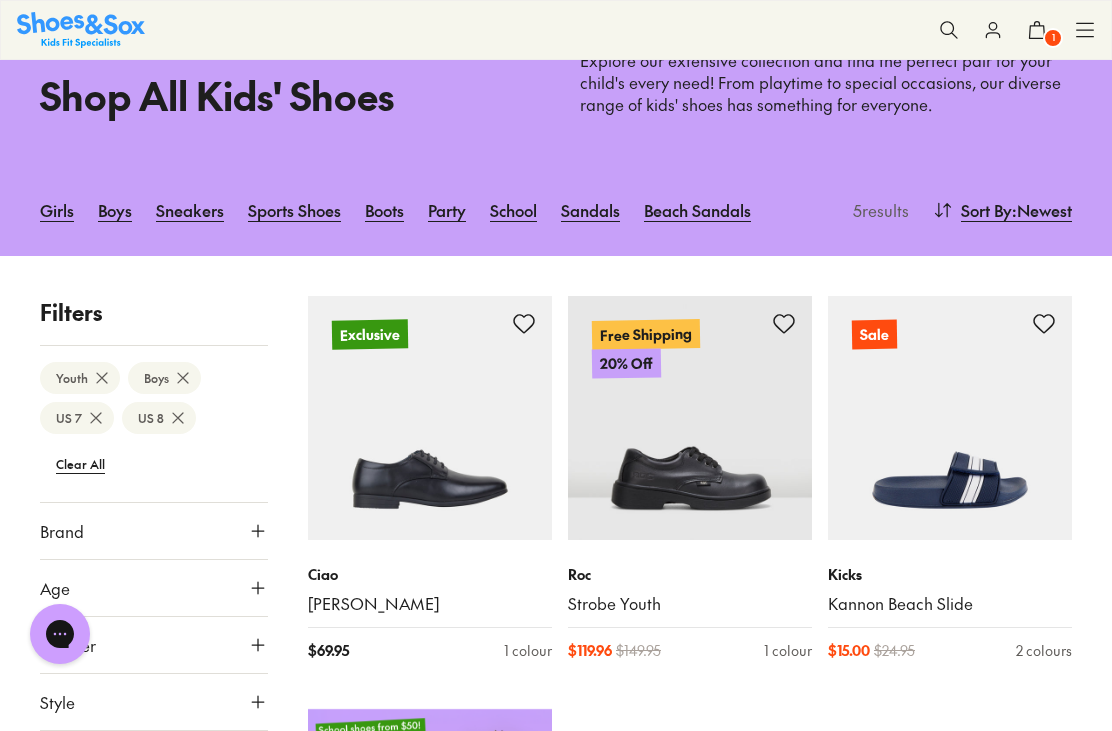 click on "Sneakers" at bounding box center [190, 210] 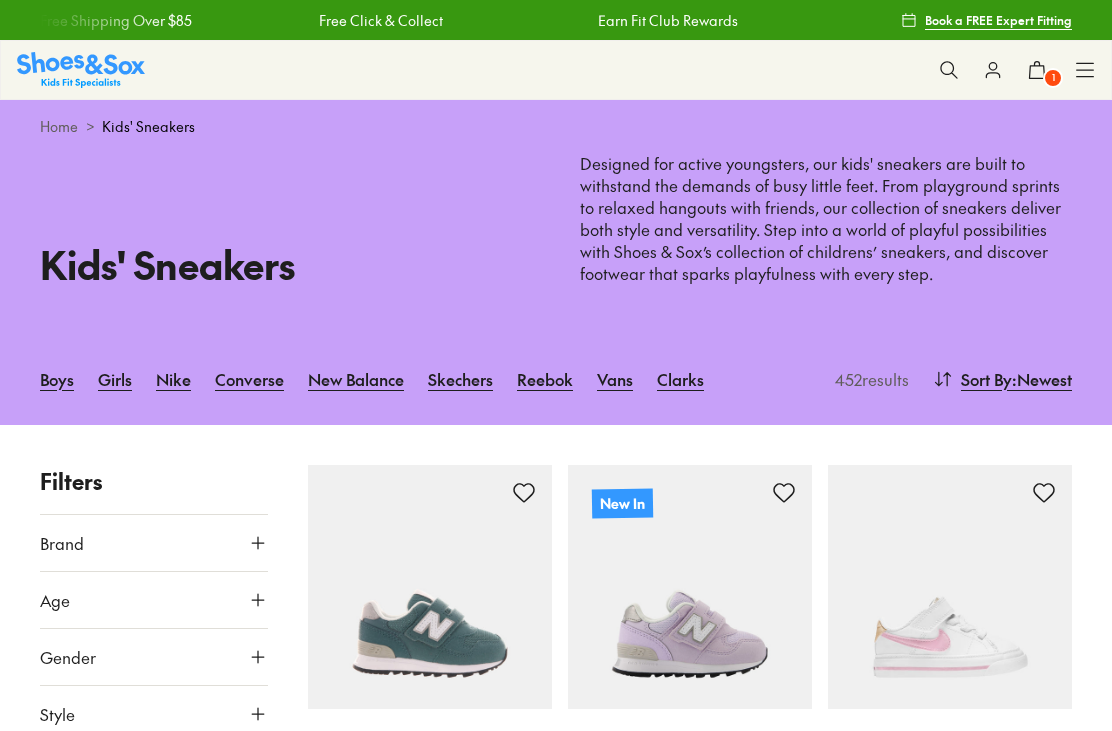 scroll, scrollTop: 0, scrollLeft: 0, axis: both 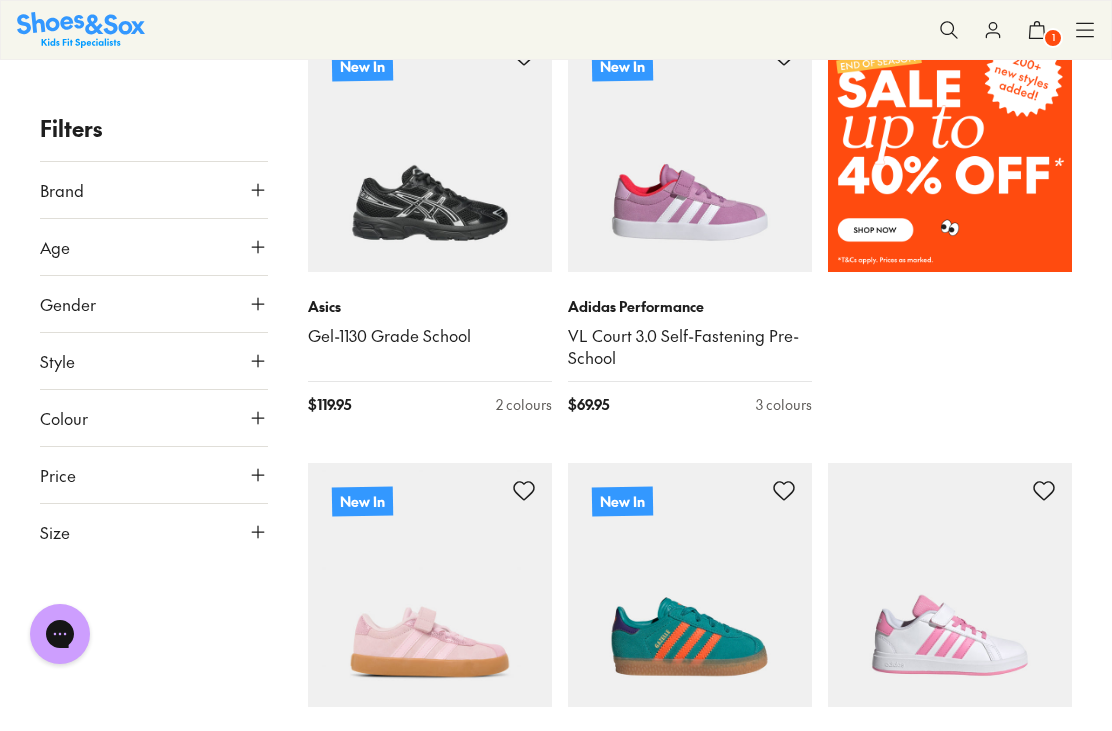 click 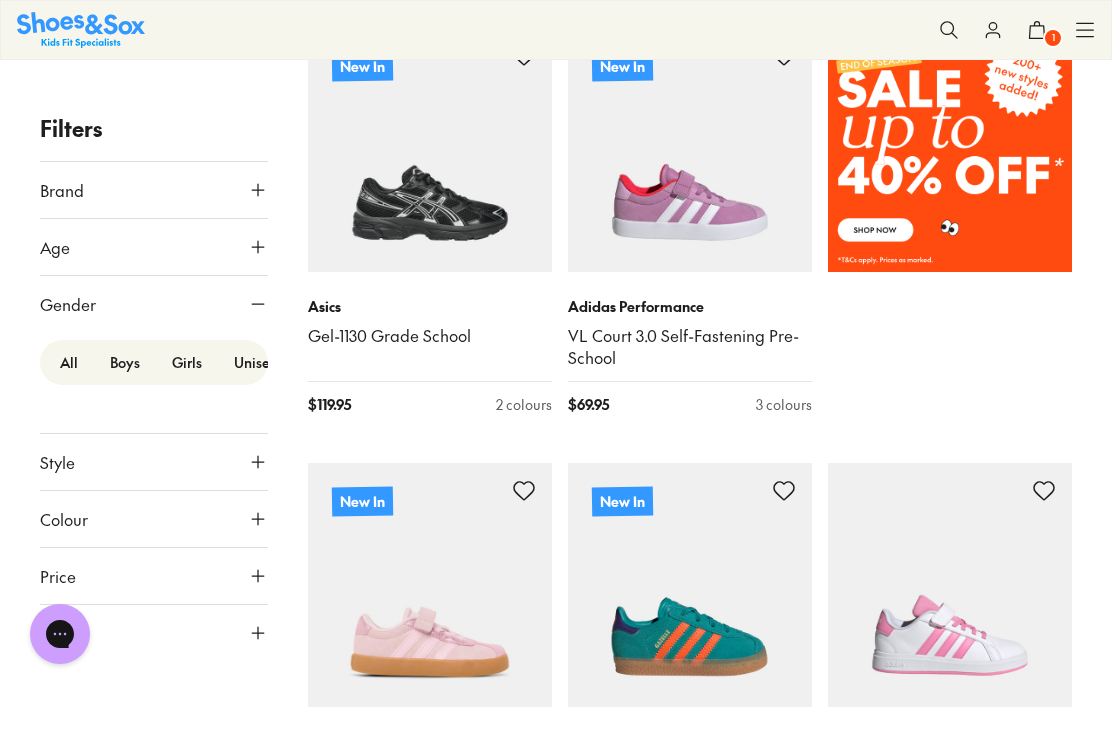 click on "Boys" at bounding box center (125, 362) 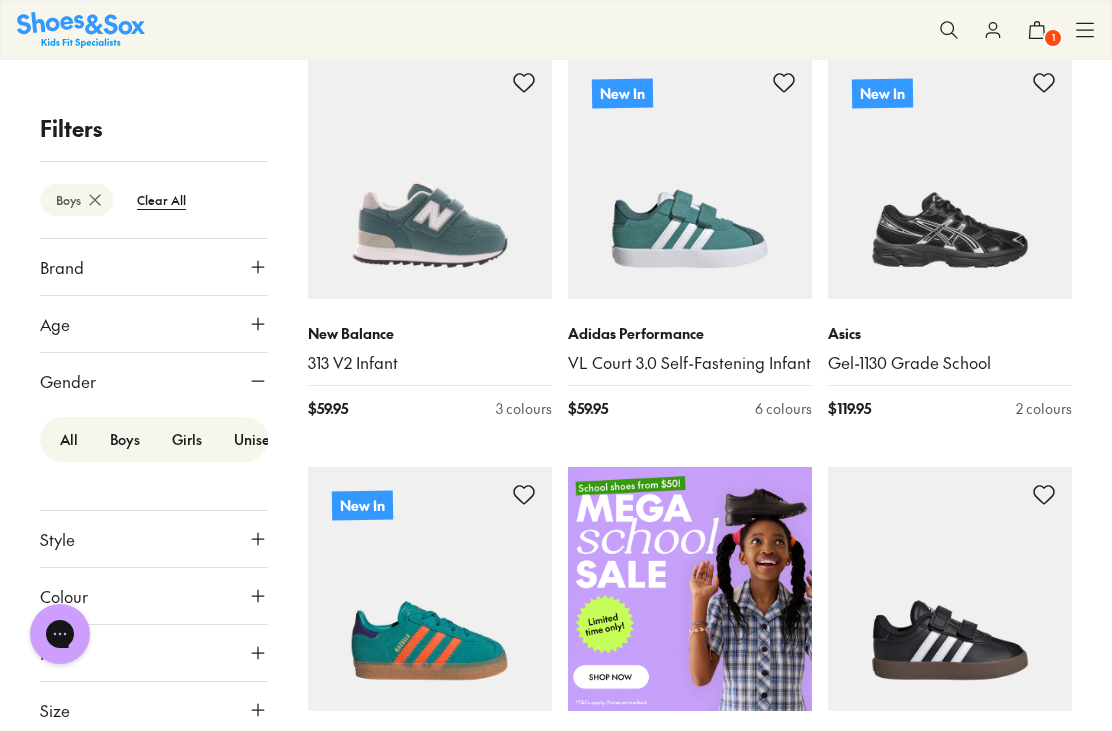 scroll, scrollTop: 411, scrollLeft: 0, axis: vertical 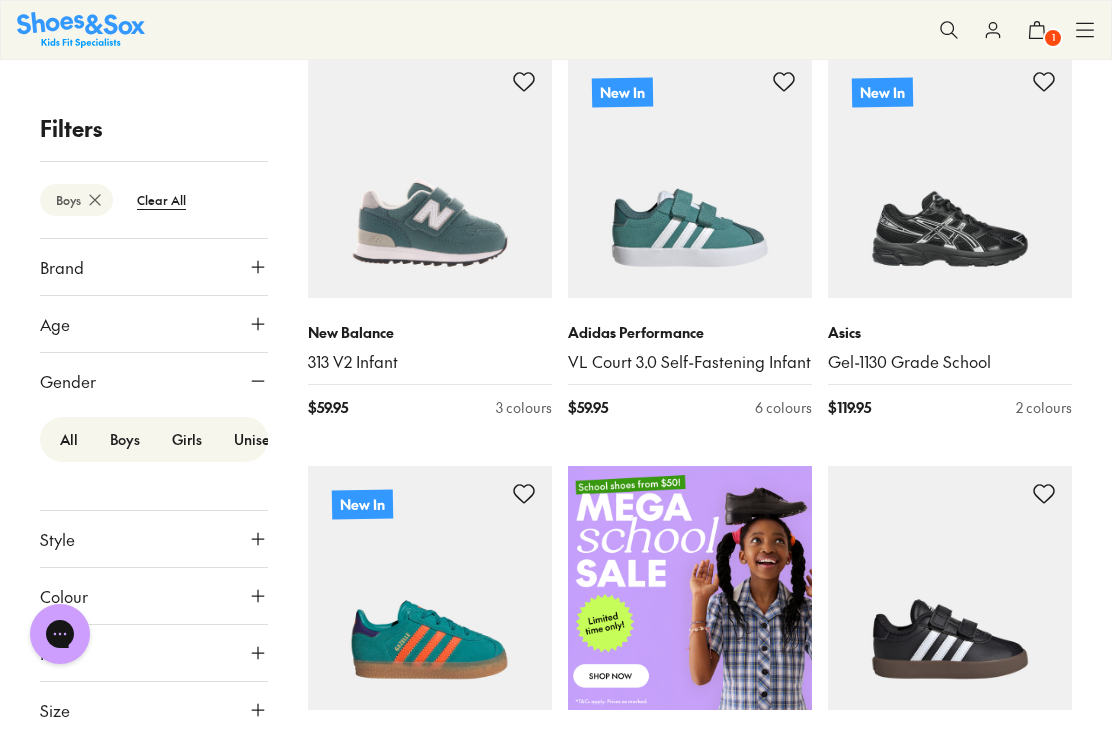 click 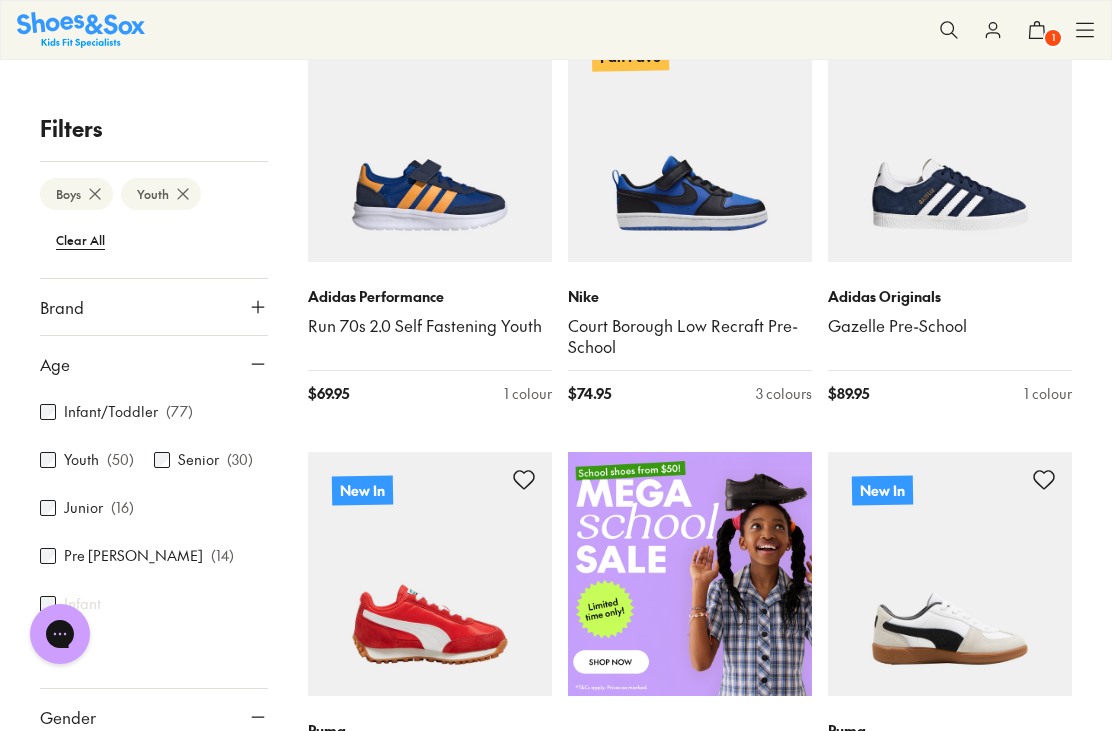 scroll, scrollTop: 454, scrollLeft: 0, axis: vertical 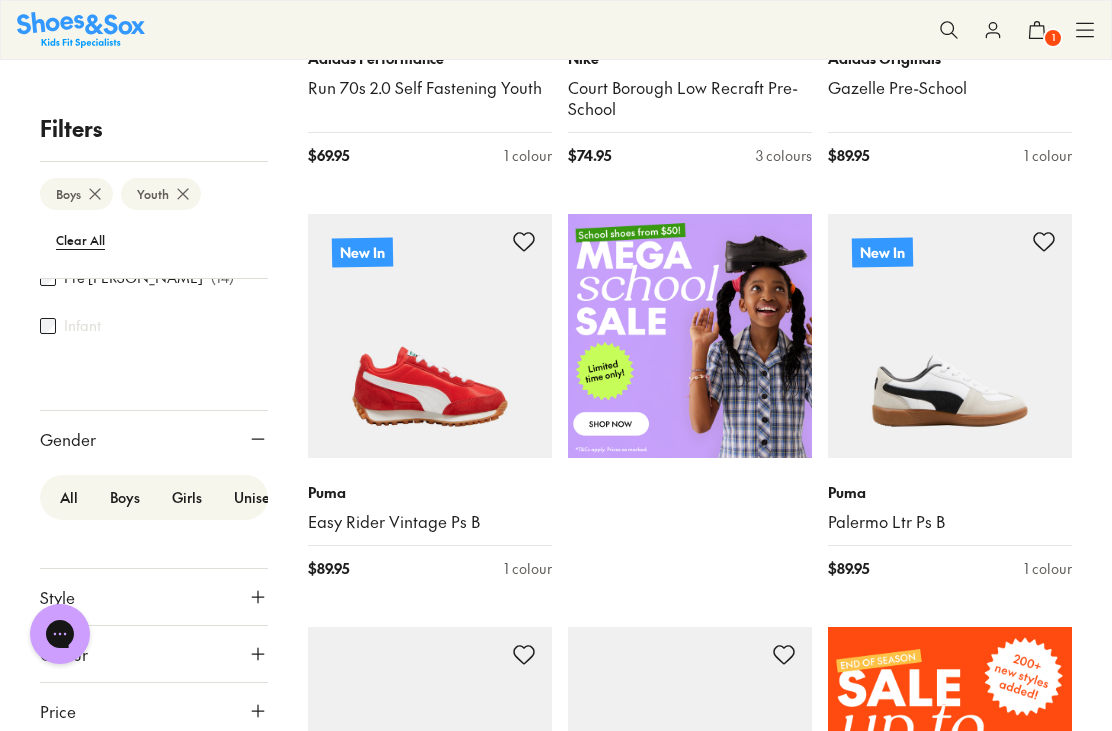 click 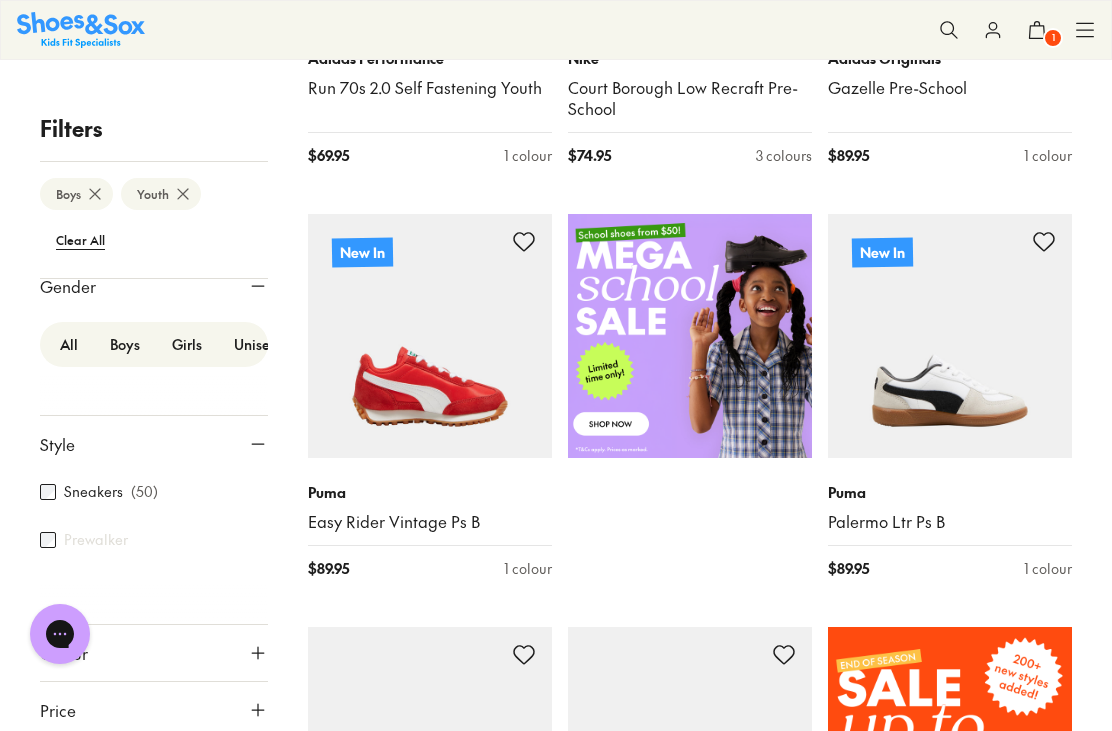 scroll, scrollTop: 430, scrollLeft: 0, axis: vertical 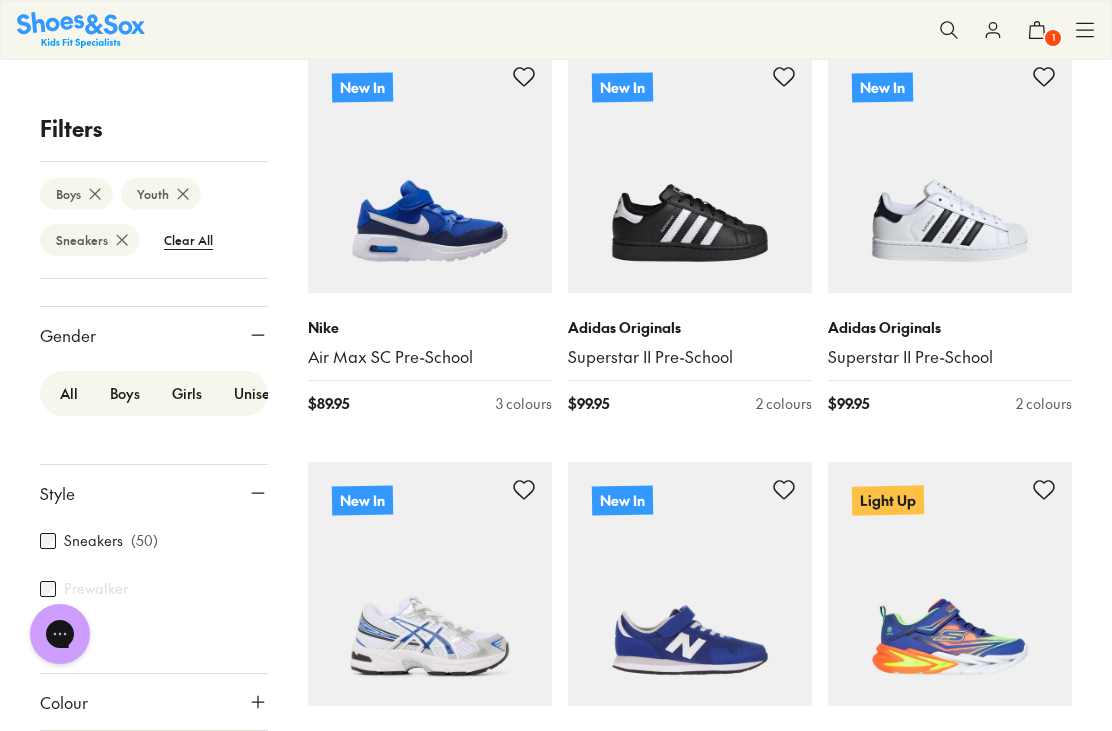 click 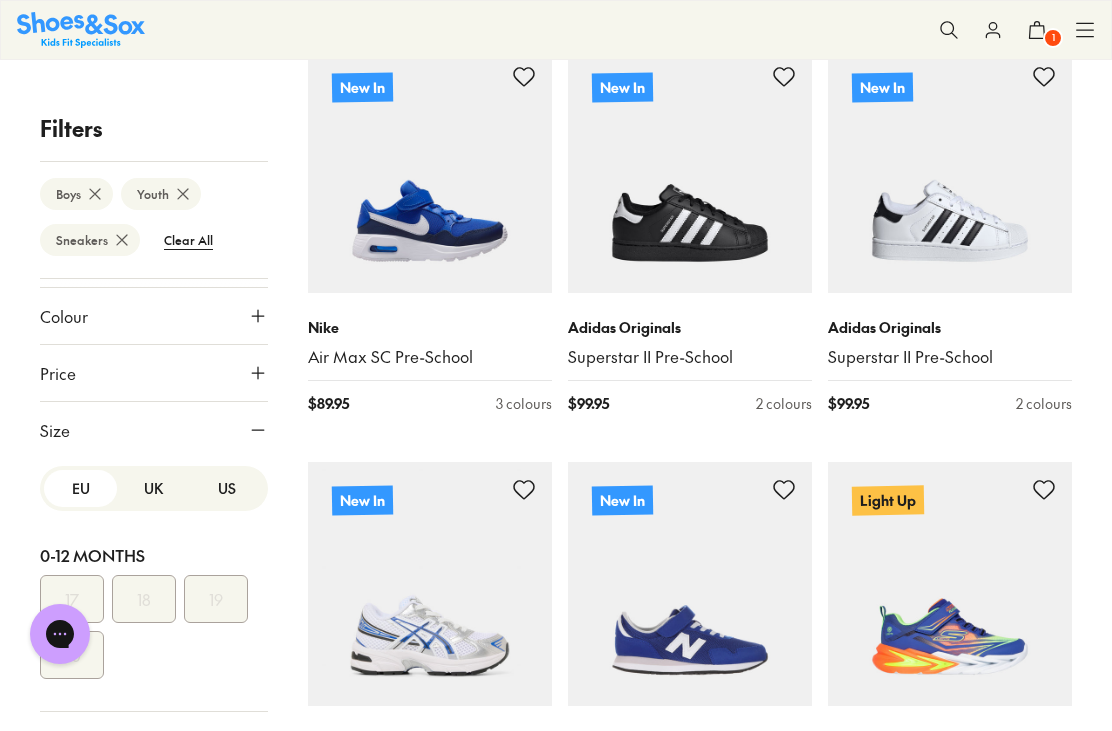 scroll, scrollTop: 766, scrollLeft: 0, axis: vertical 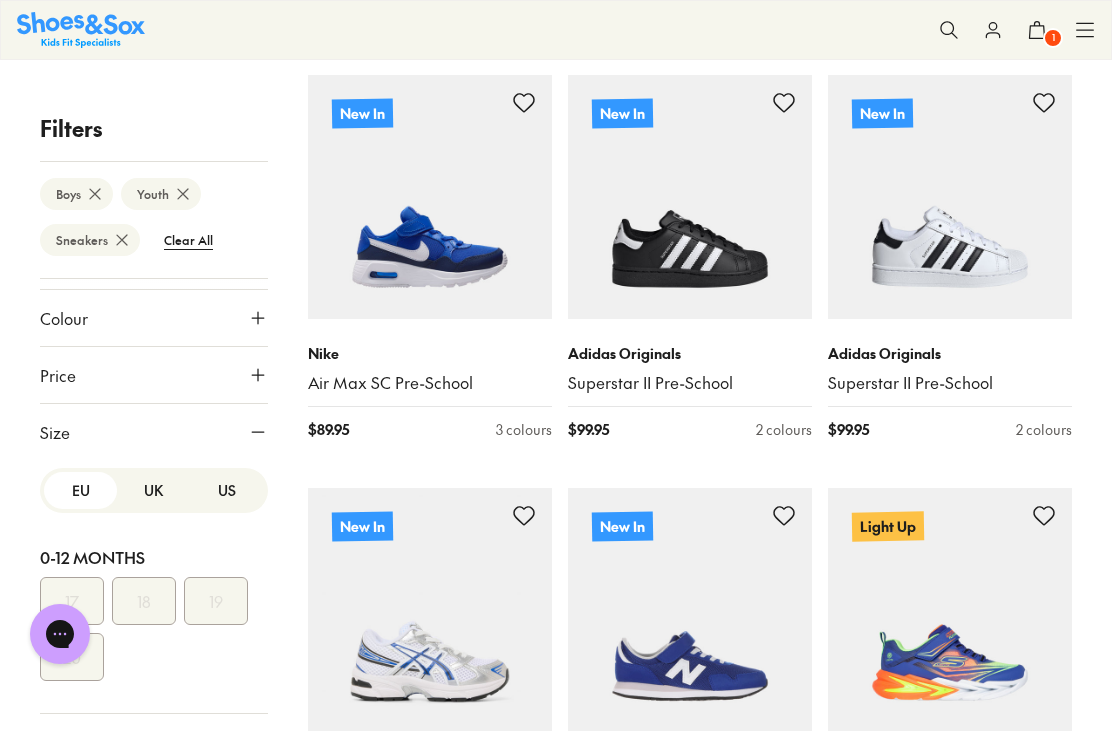 click on "US" at bounding box center [227, 490] 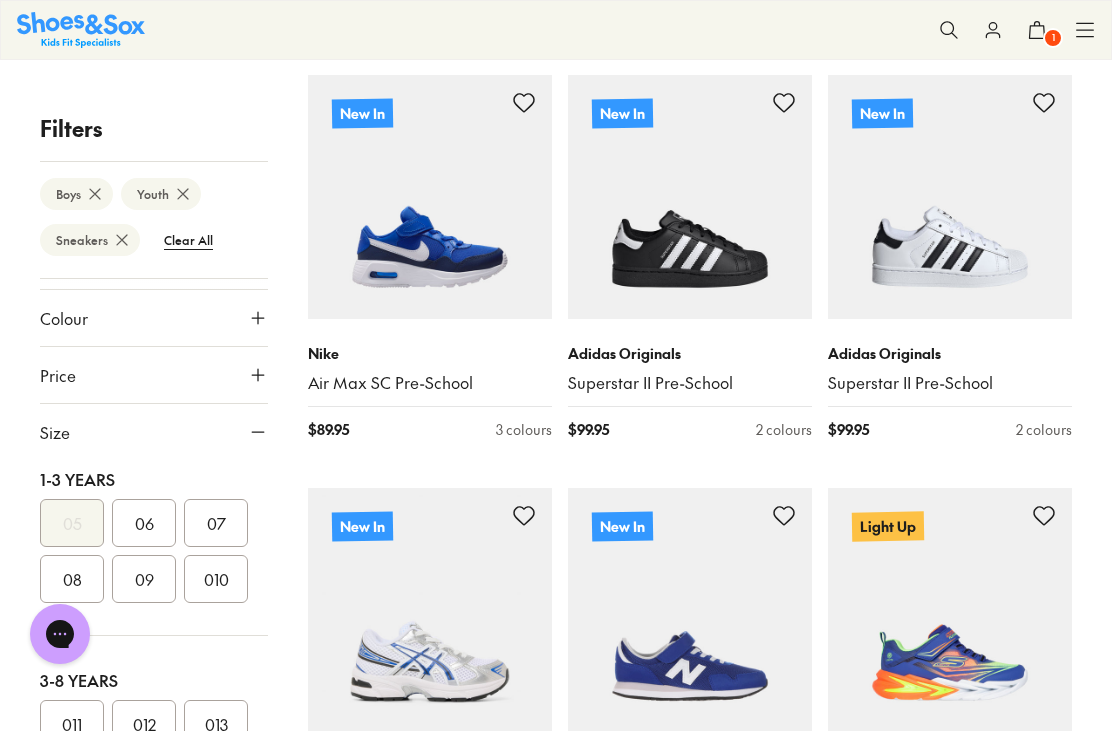 scroll, scrollTop: 284, scrollLeft: 0, axis: vertical 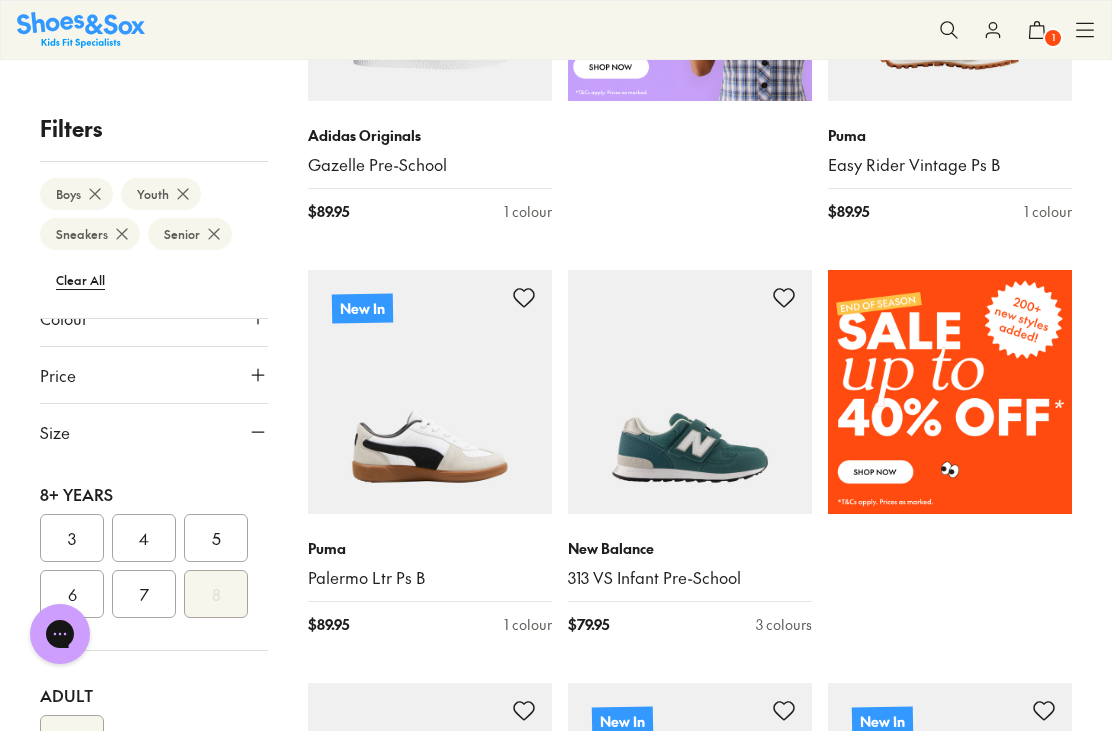 click on "8" at bounding box center (154, 739) 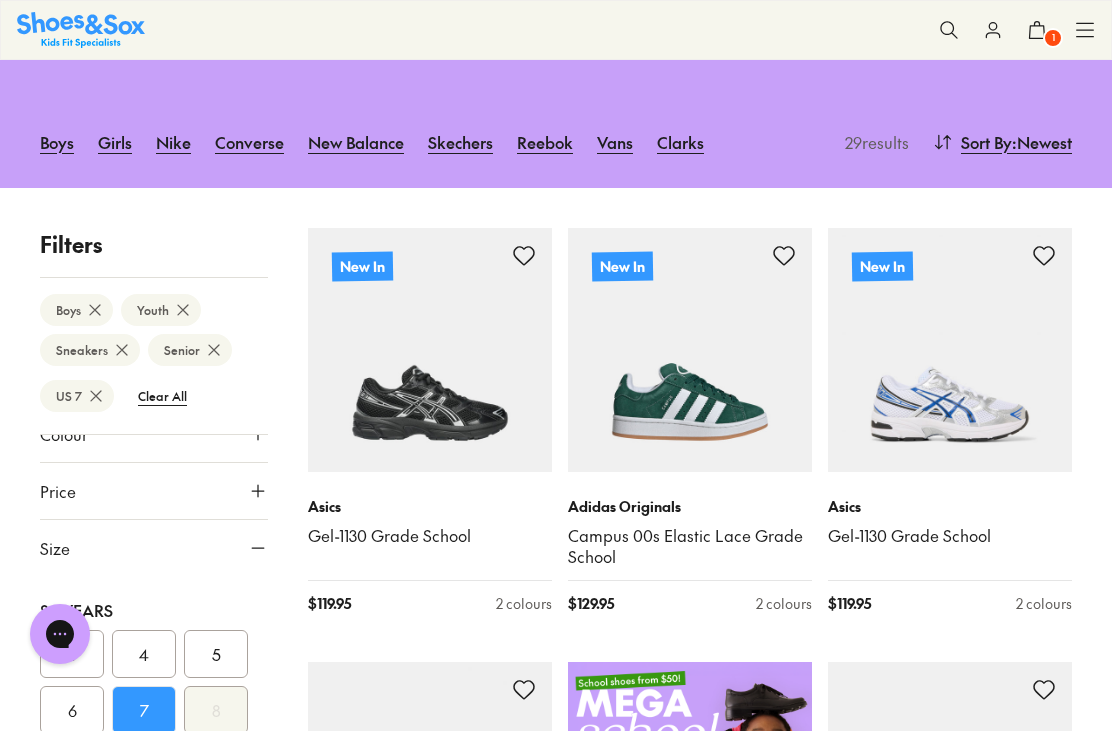 scroll, scrollTop: 0, scrollLeft: 0, axis: both 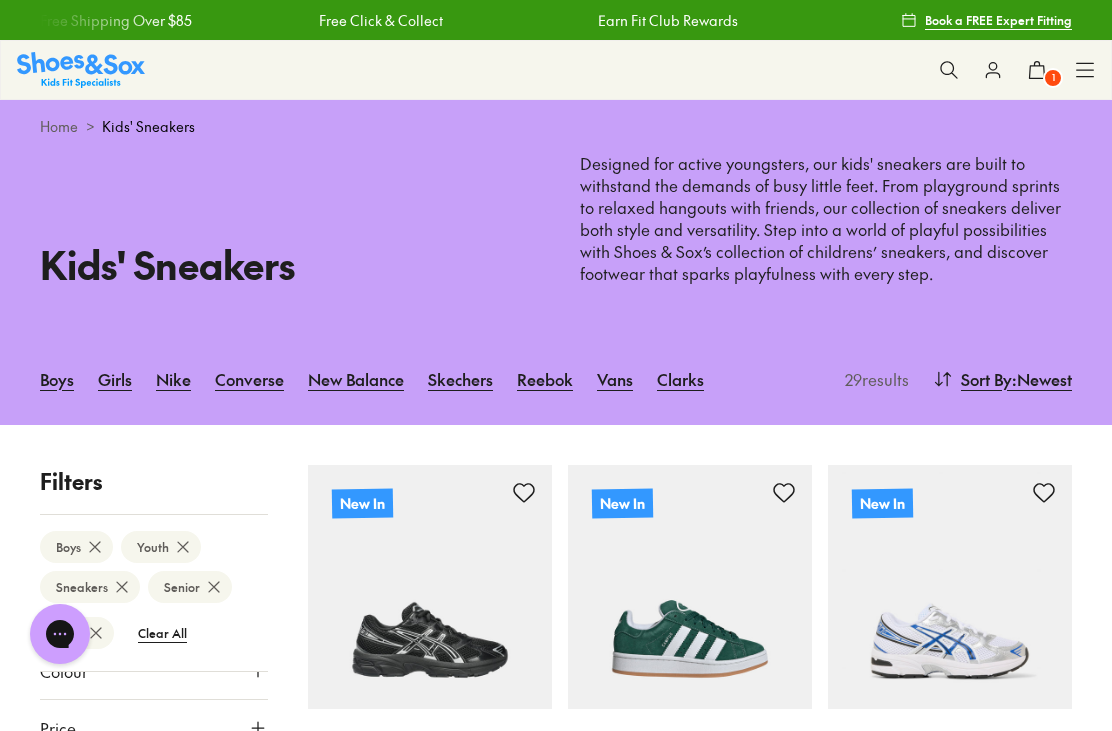click at bounding box center (81, 69) 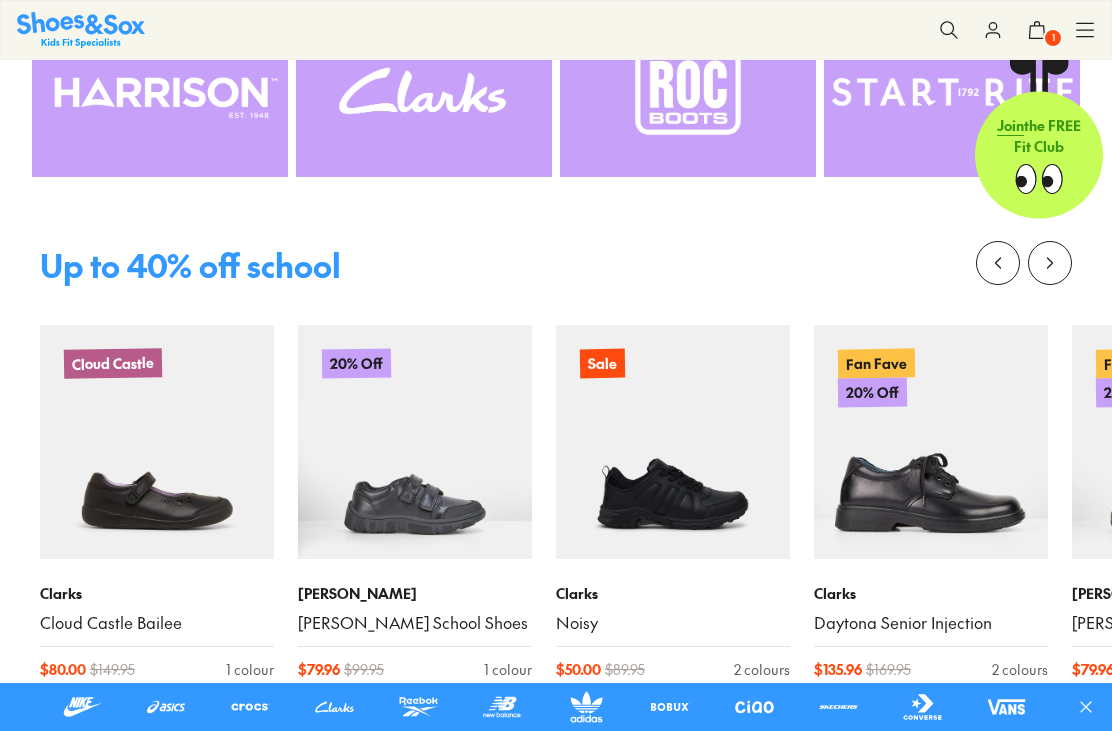 scroll, scrollTop: 0, scrollLeft: 0, axis: both 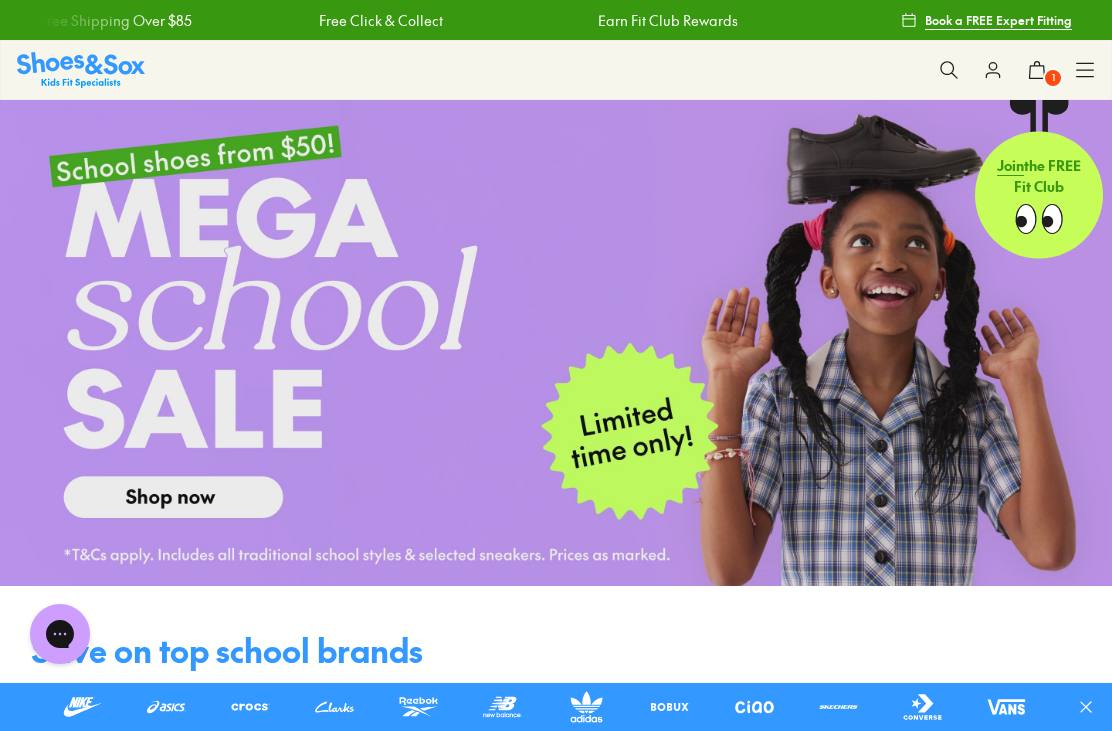 click 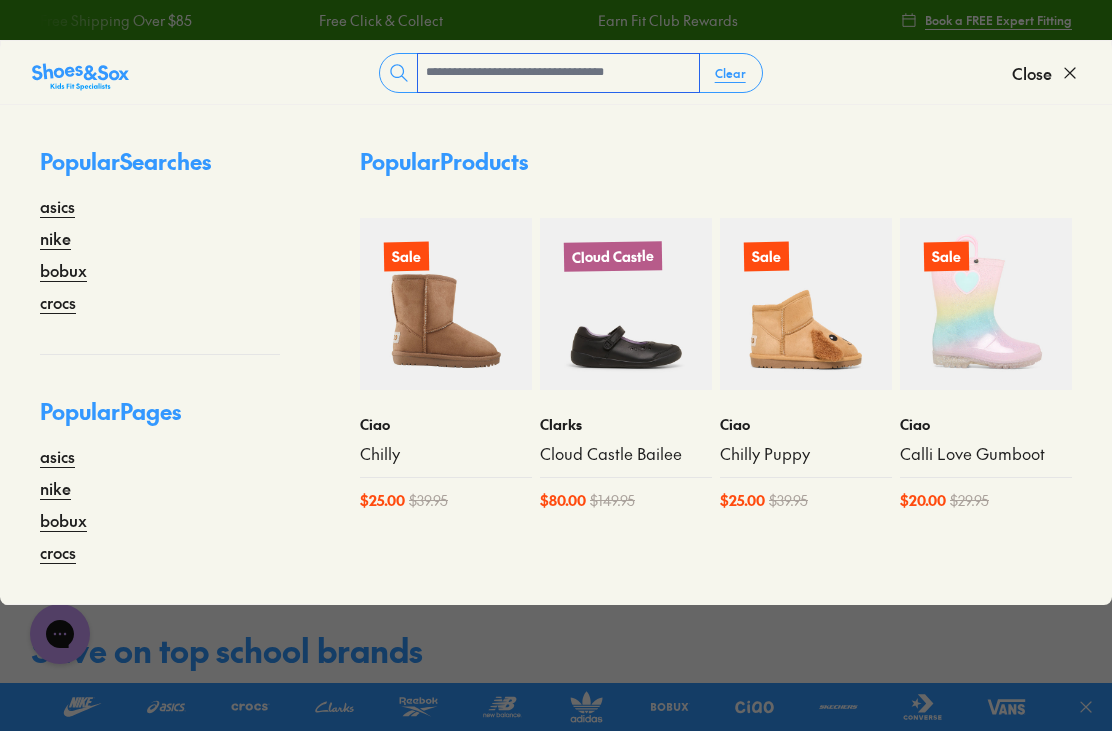 click at bounding box center [558, 73] 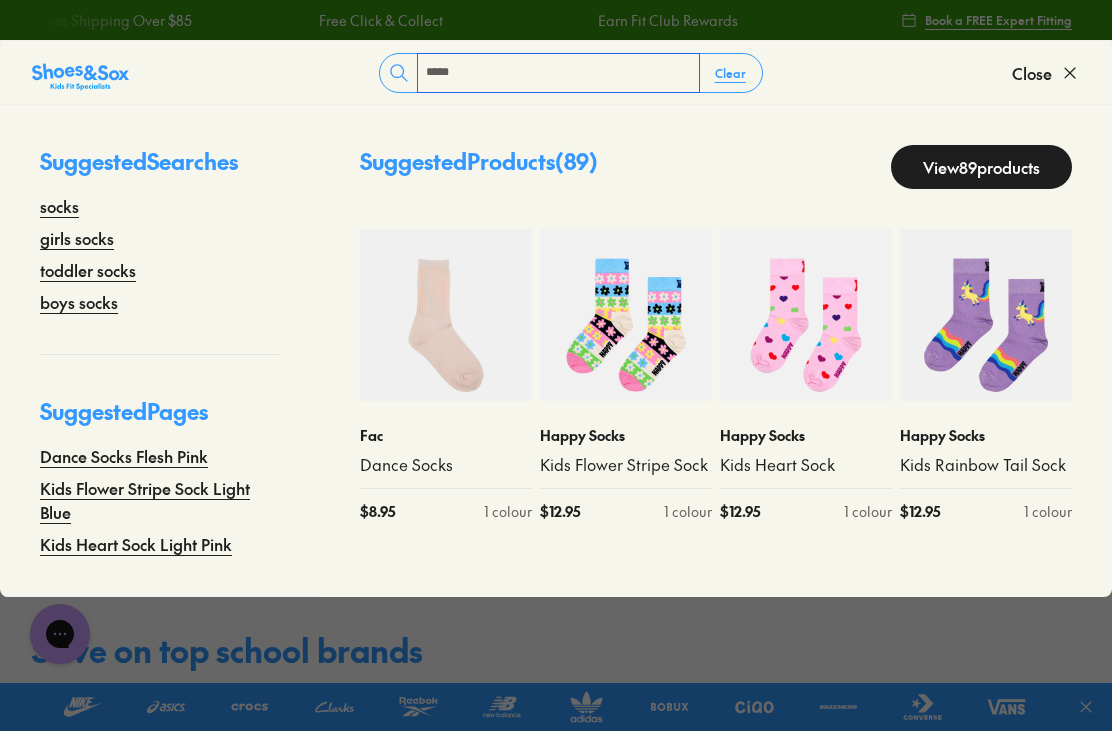 type on "*****" 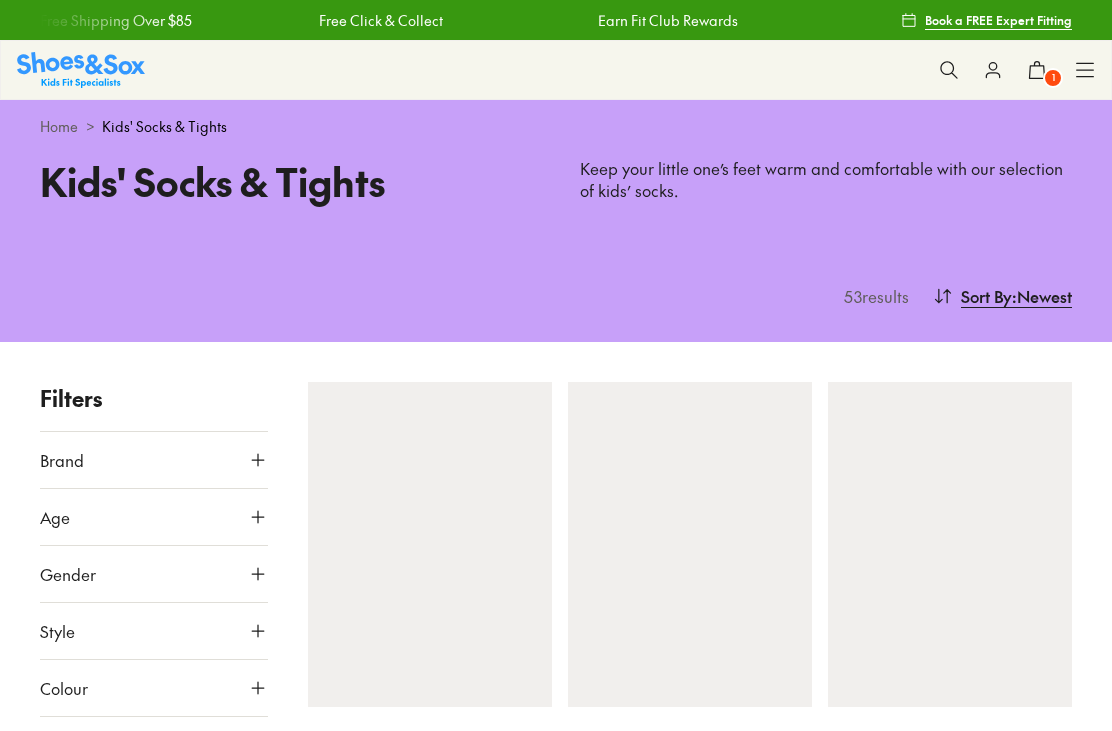 scroll, scrollTop: 0, scrollLeft: 0, axis: both 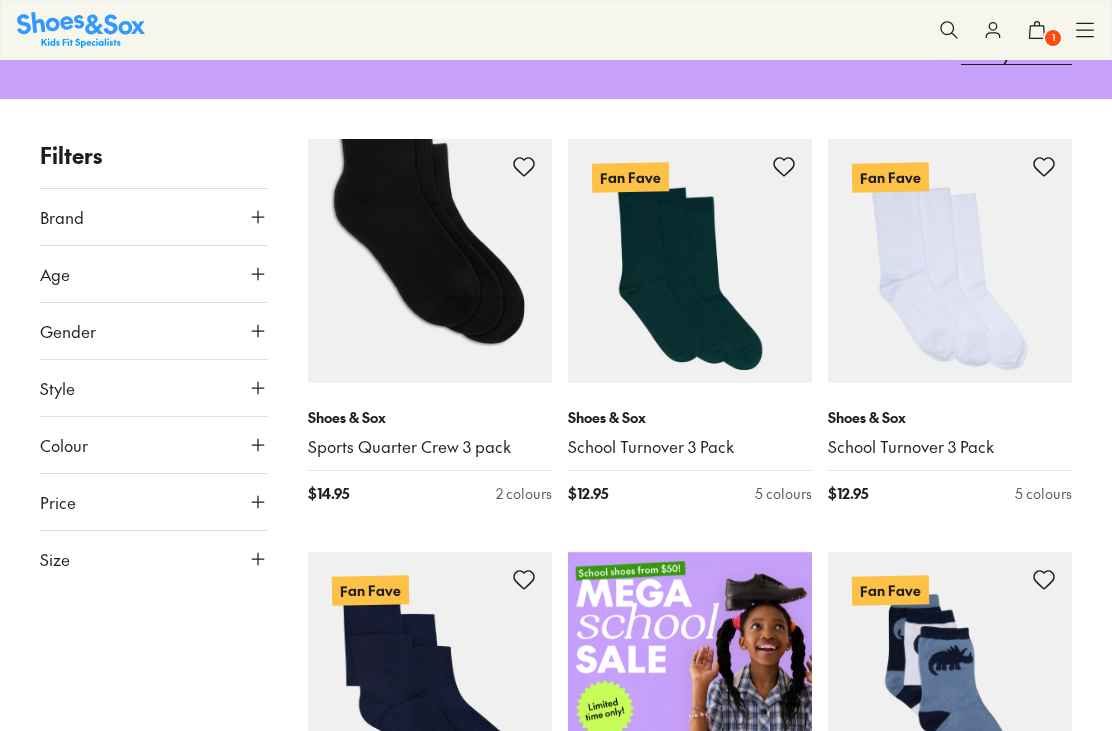 click 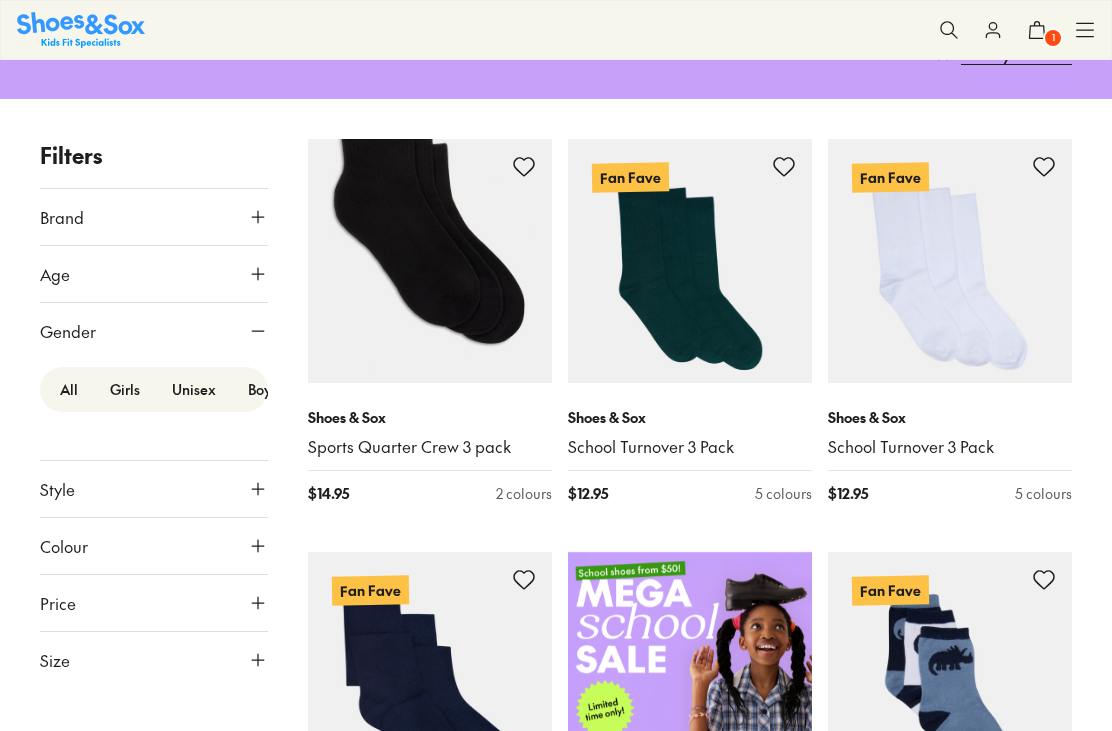 click on "Boys" at bounding box center (263, 389) 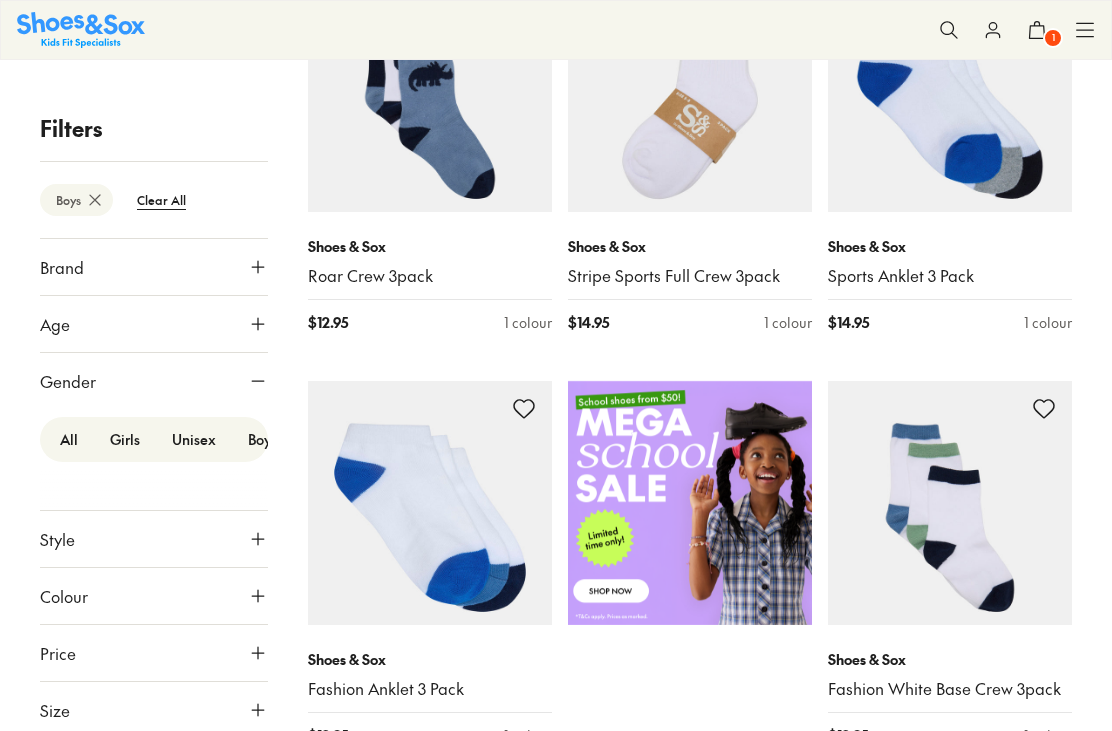 scroll, scrollTop: 416, scrollLeft: 0, axis: vertical 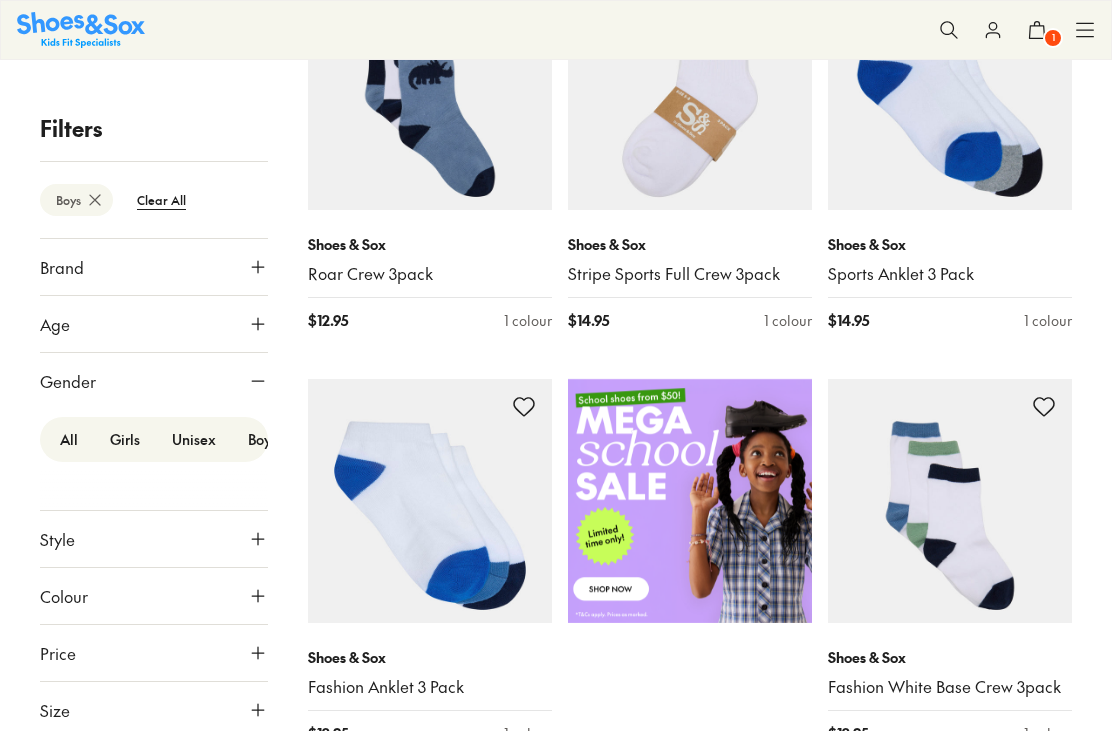 click 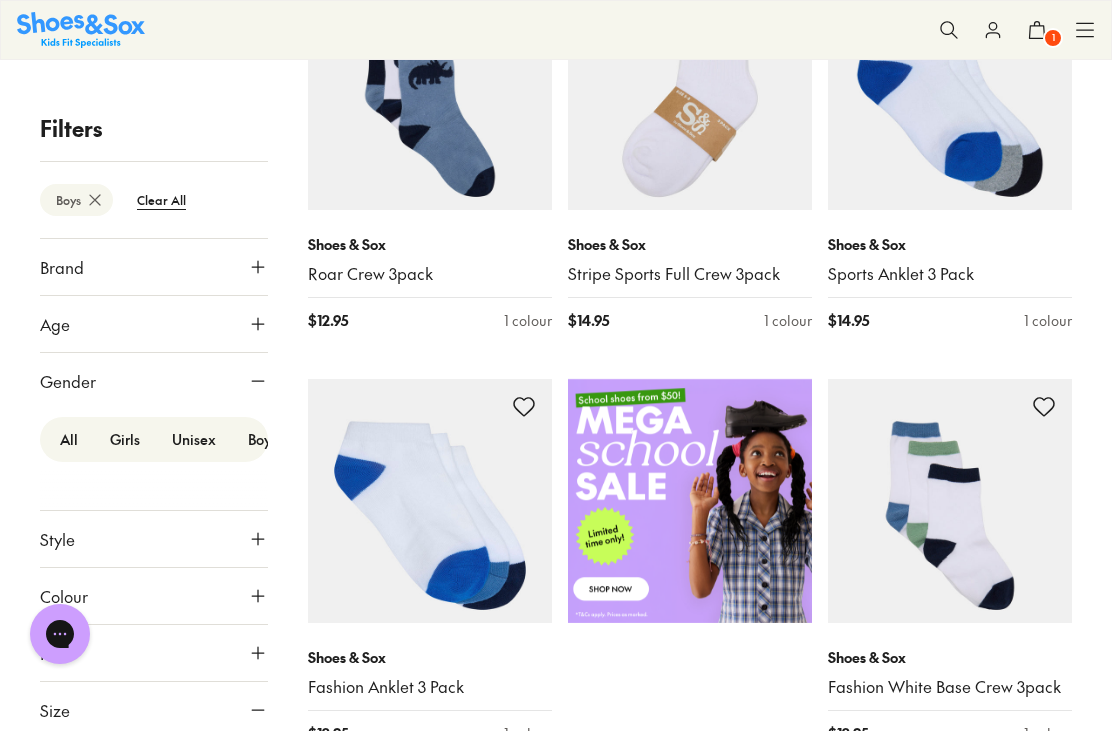scroll, scrollTop: 0, scrollLeft: 0, axis: both 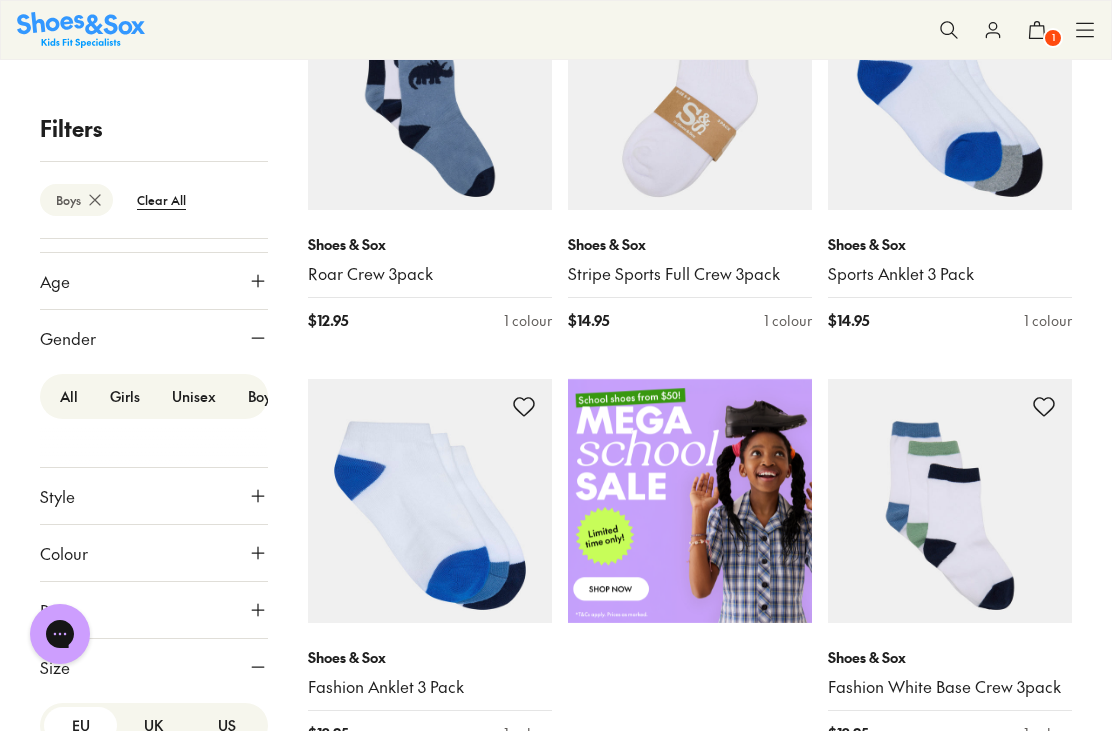 click on "US" at bounding box center [227, 725] 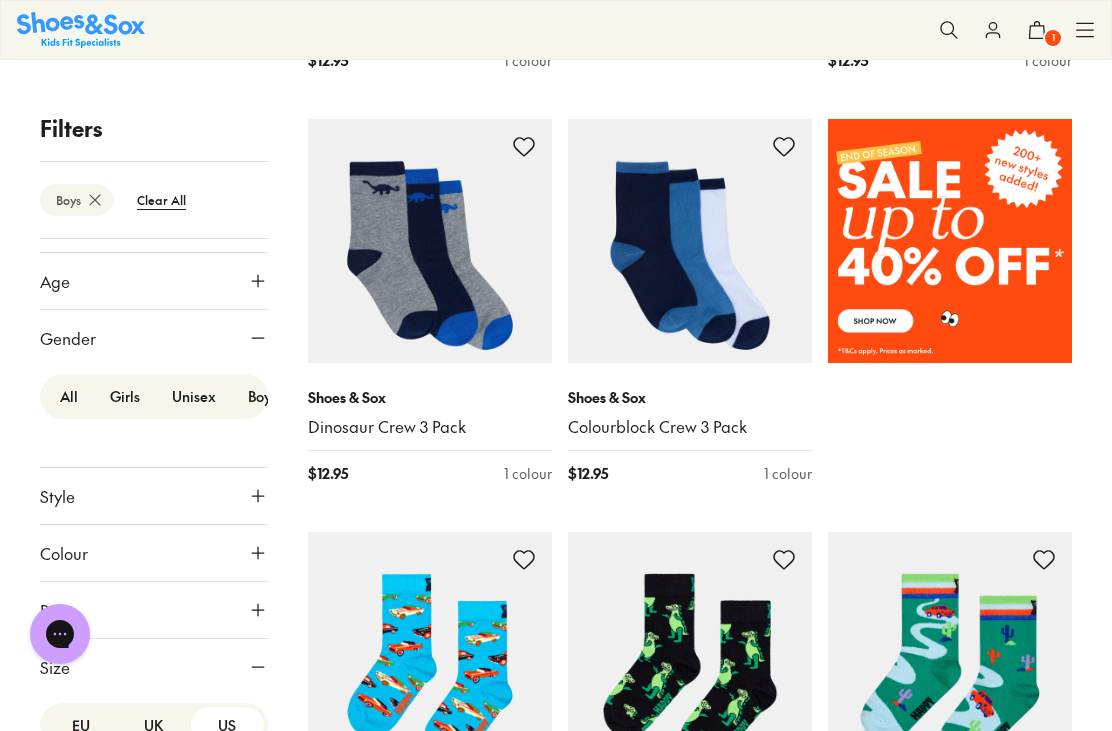 scroll, scrollTop: 1090, scrollLeft: 0, axis: vertical 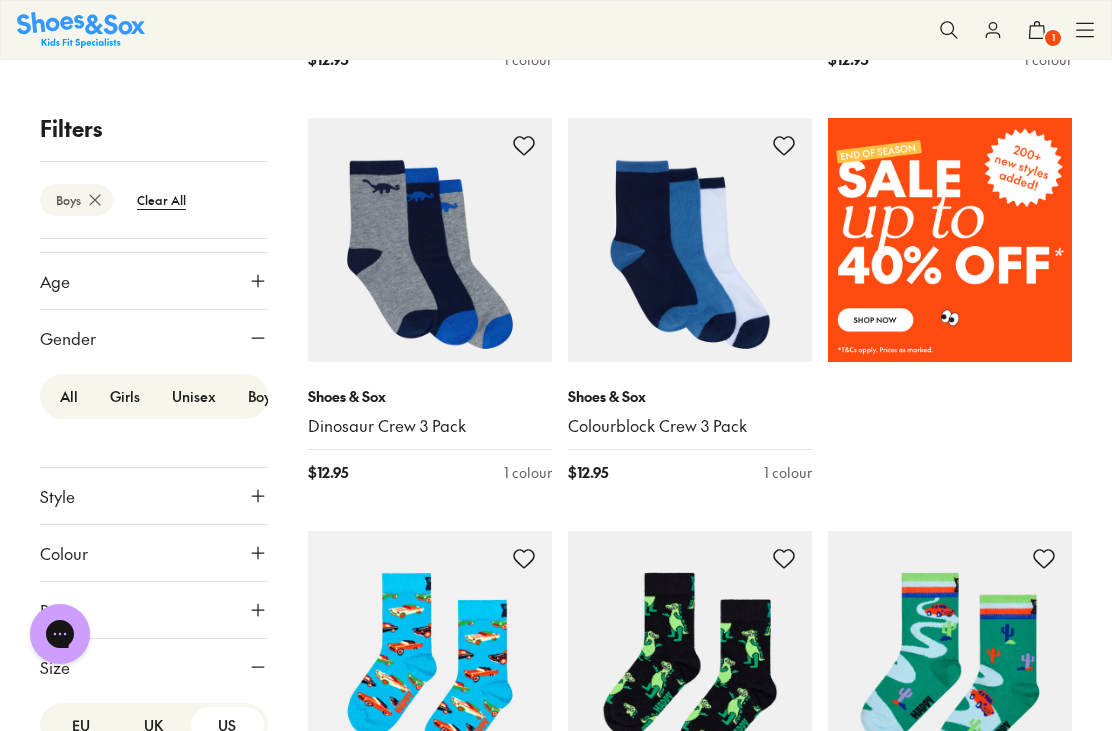 click at bounding box center [690, 240] 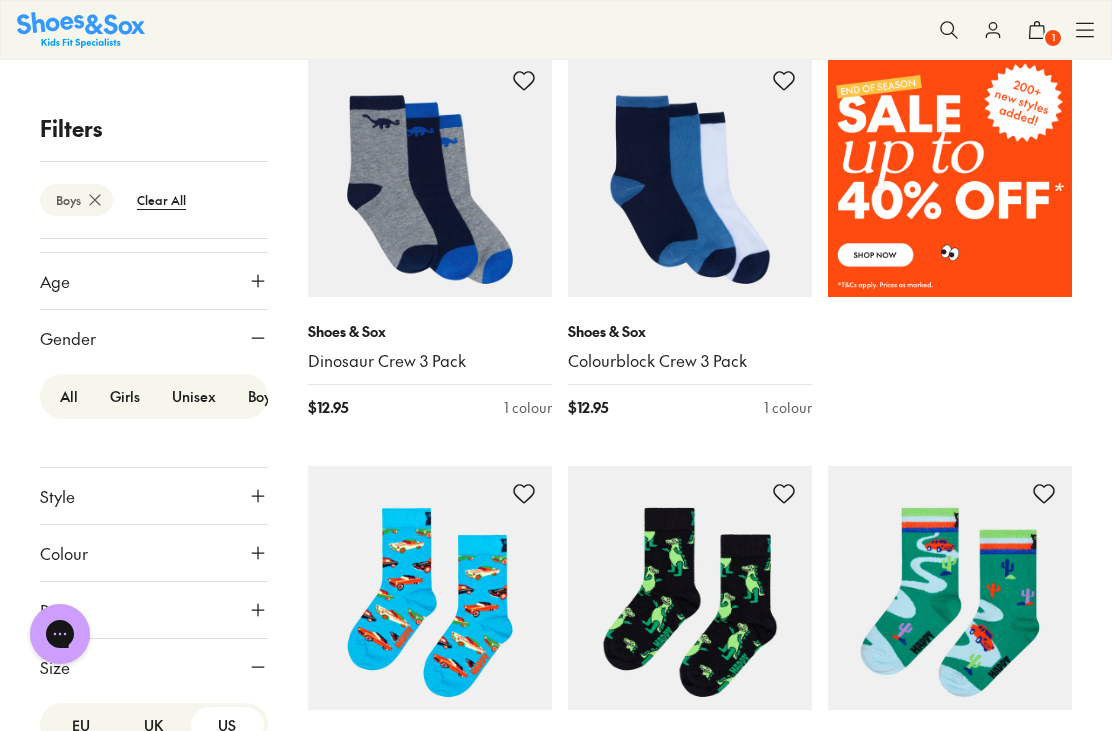 click at bounding box center [430, 175] 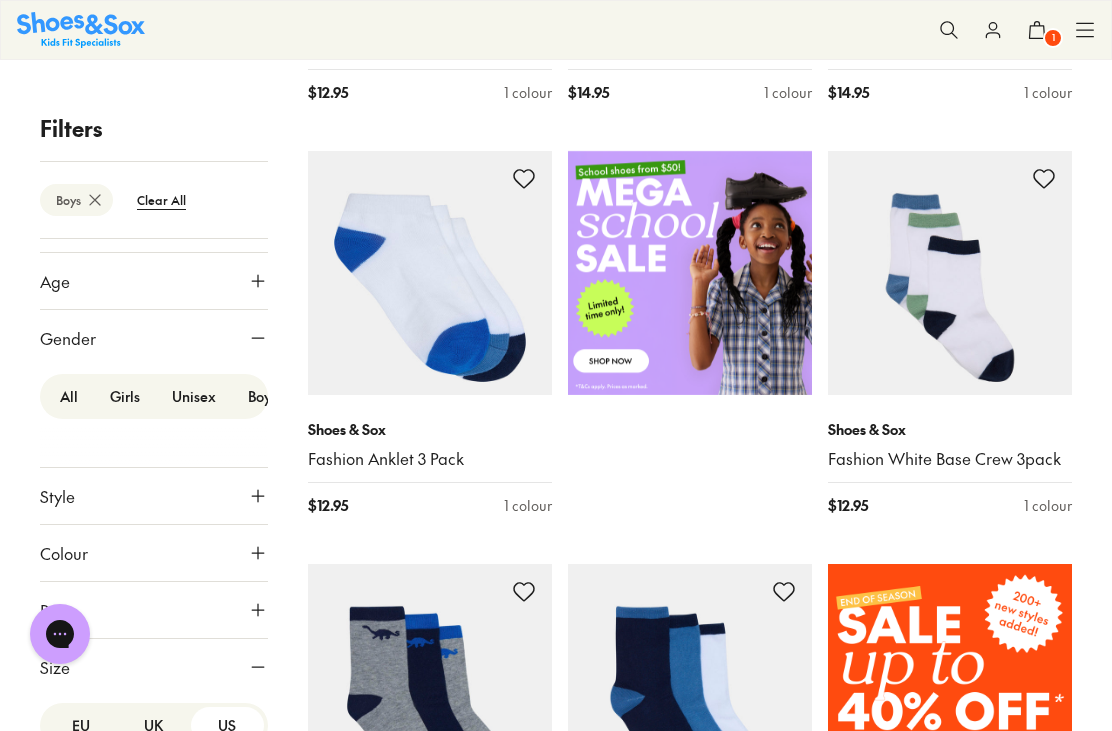 scroll, scrollTop: 645, scrollLeft: 0, axis: vertical 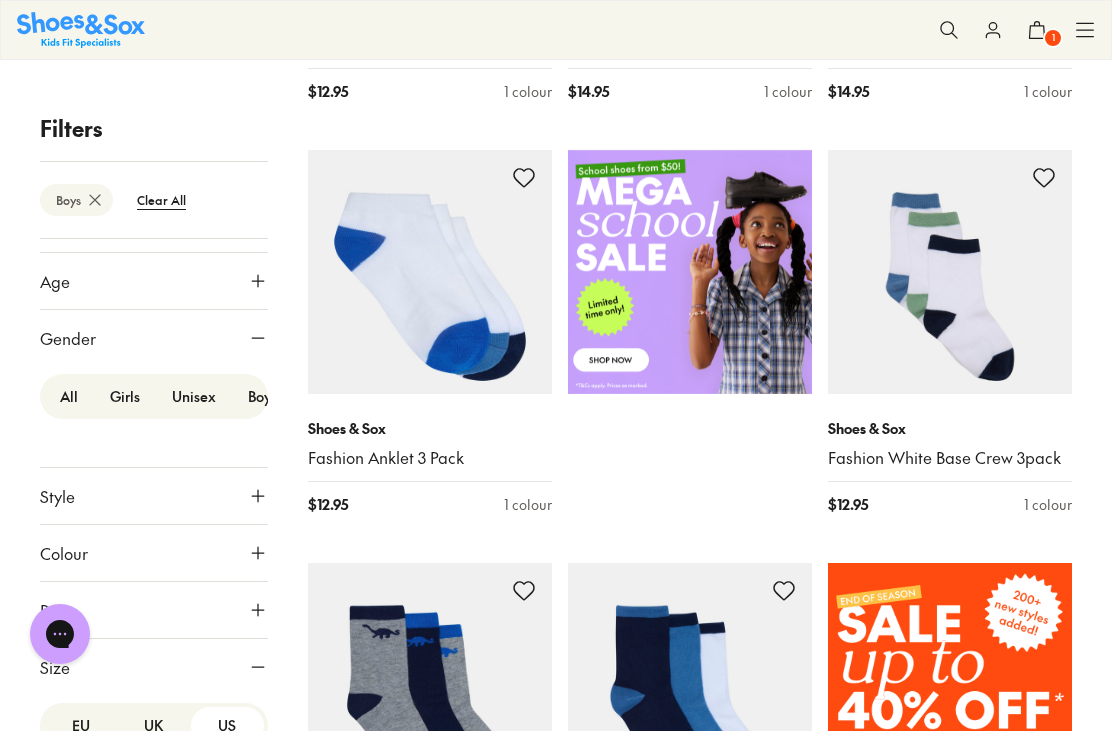 click at bounding box center [950, 272] 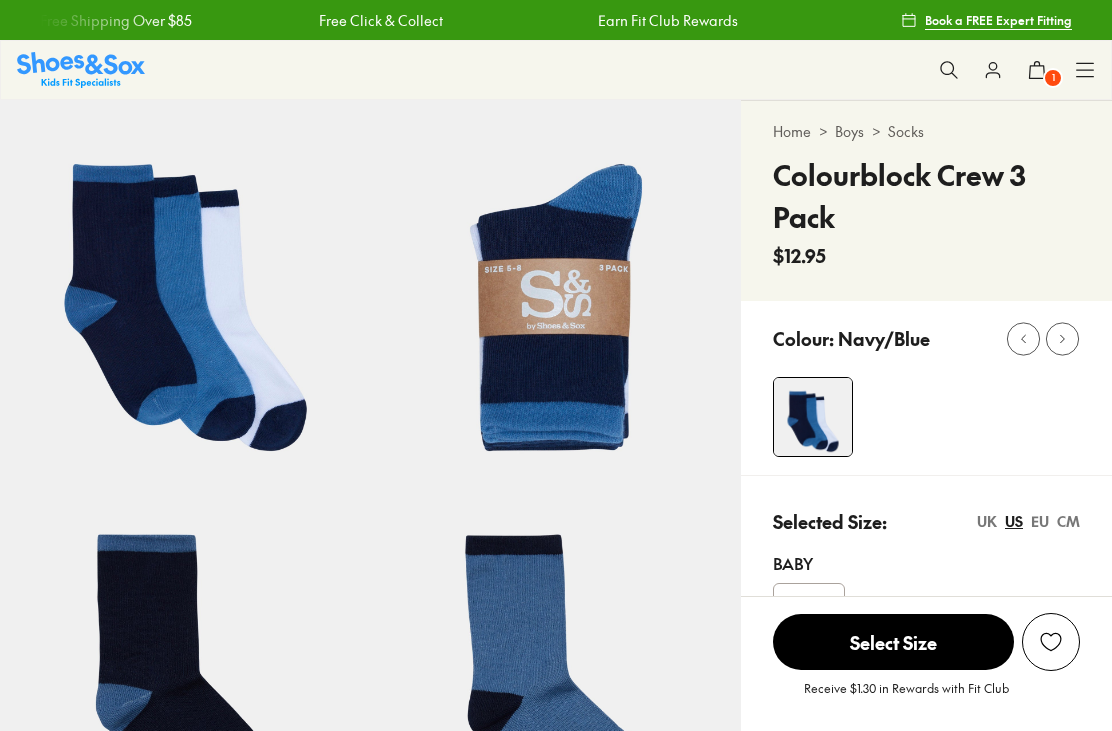 scroll, scrollTop: 0, scrollLeft: 0, axis: both 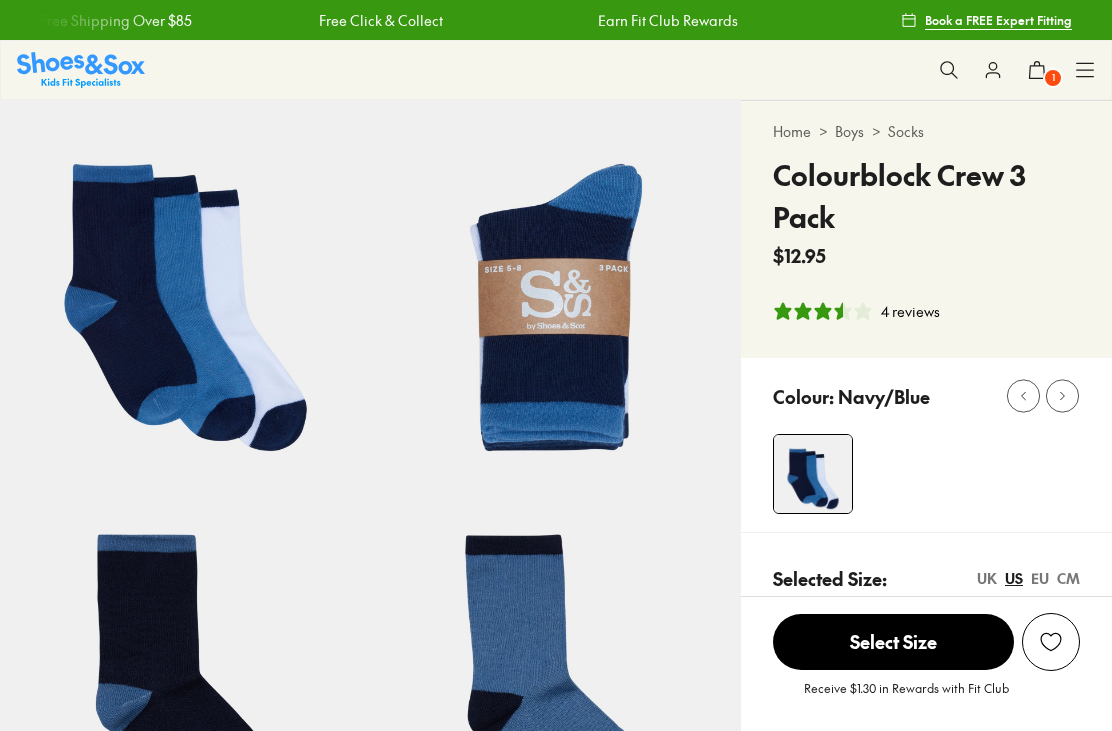 select on "*" 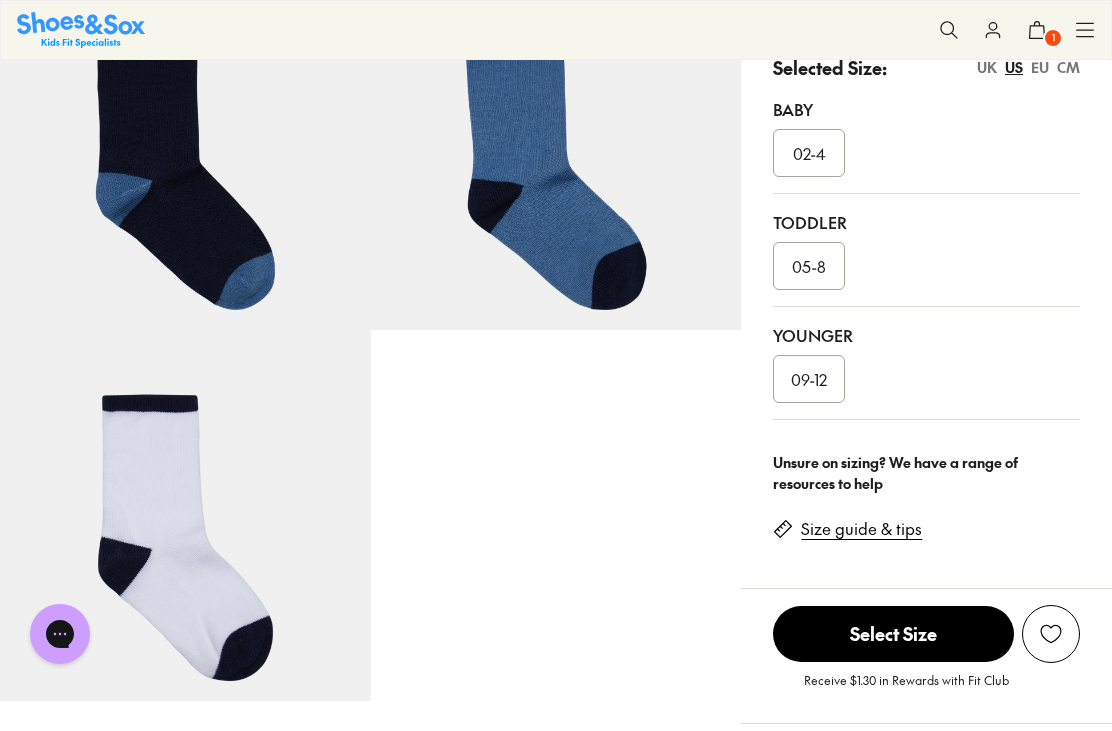 scroll, scrollTop: 512, scrollLeft: 0, axis: vertical 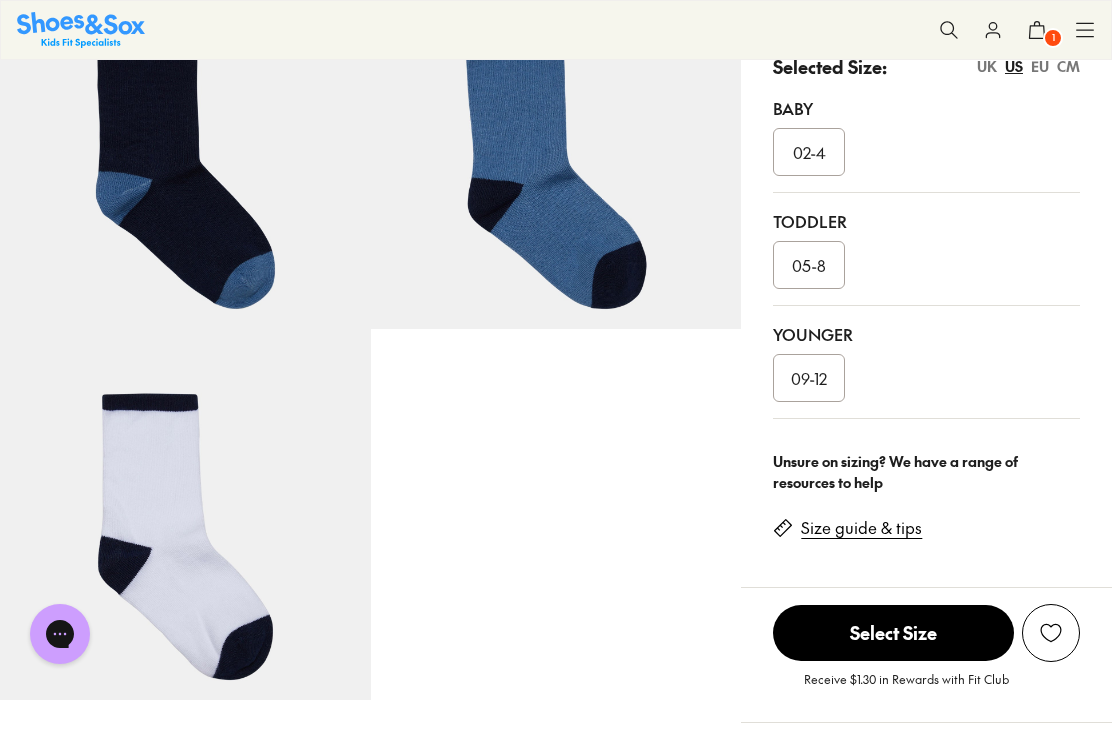click on "09-12" at bounding box center [809, 378] 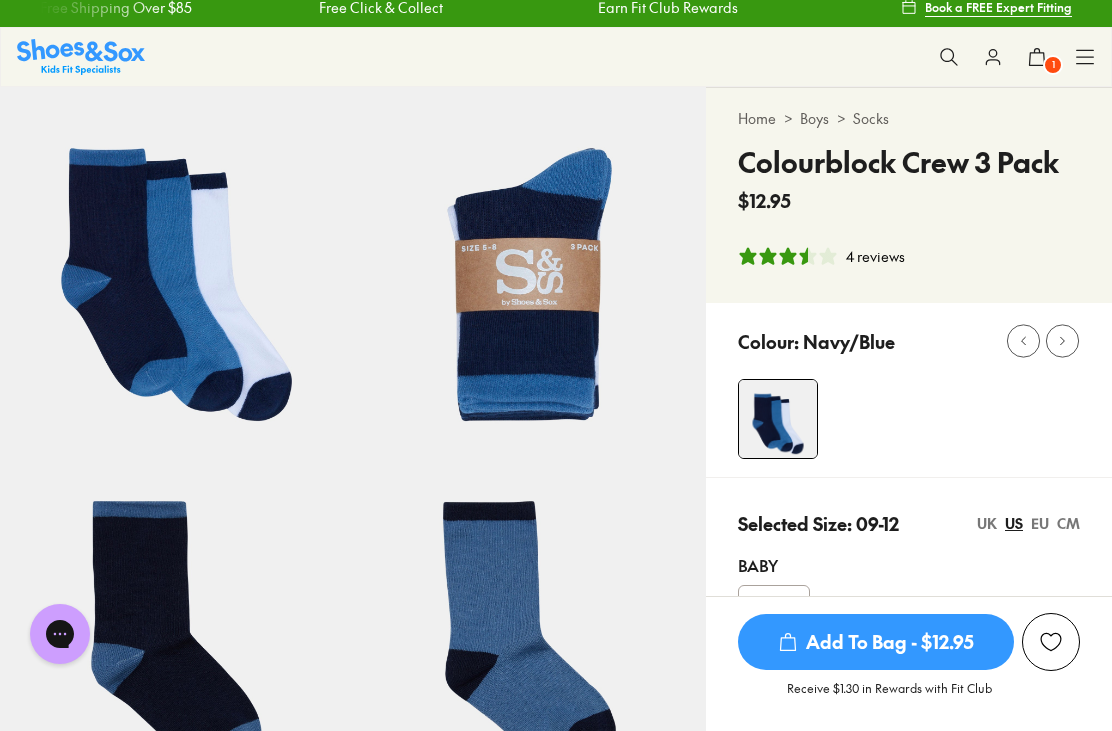 scroll, scrollTop: 0, scrollLeft: 0, axis: both 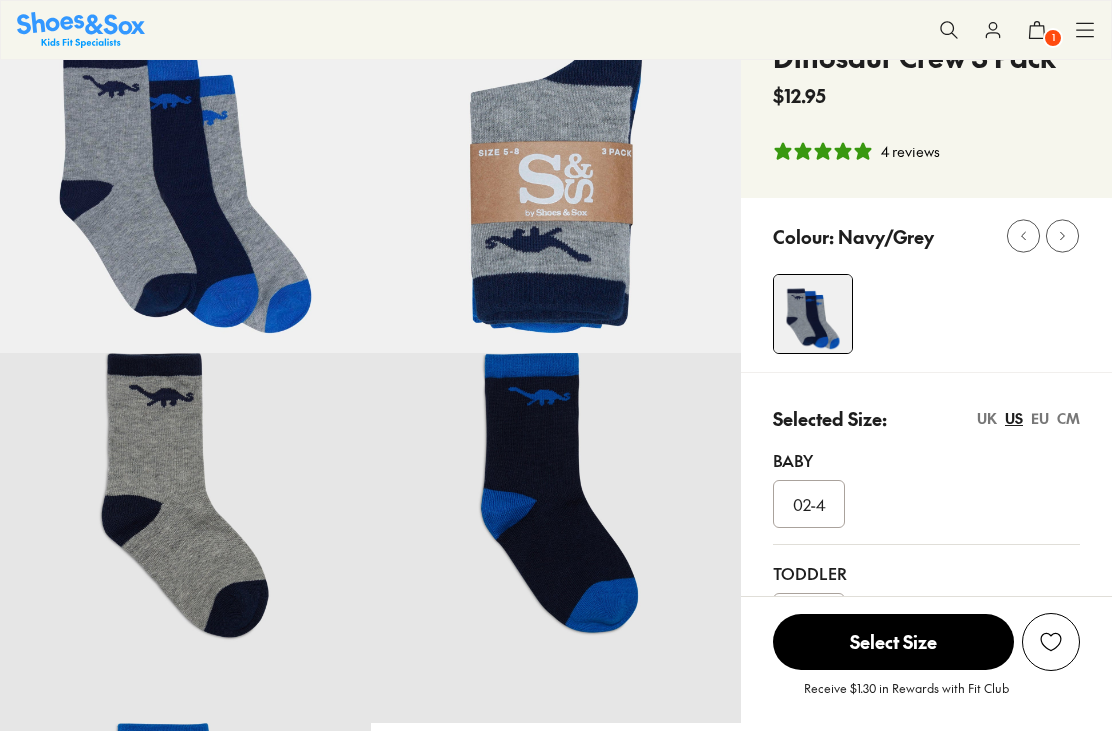 select on "*" 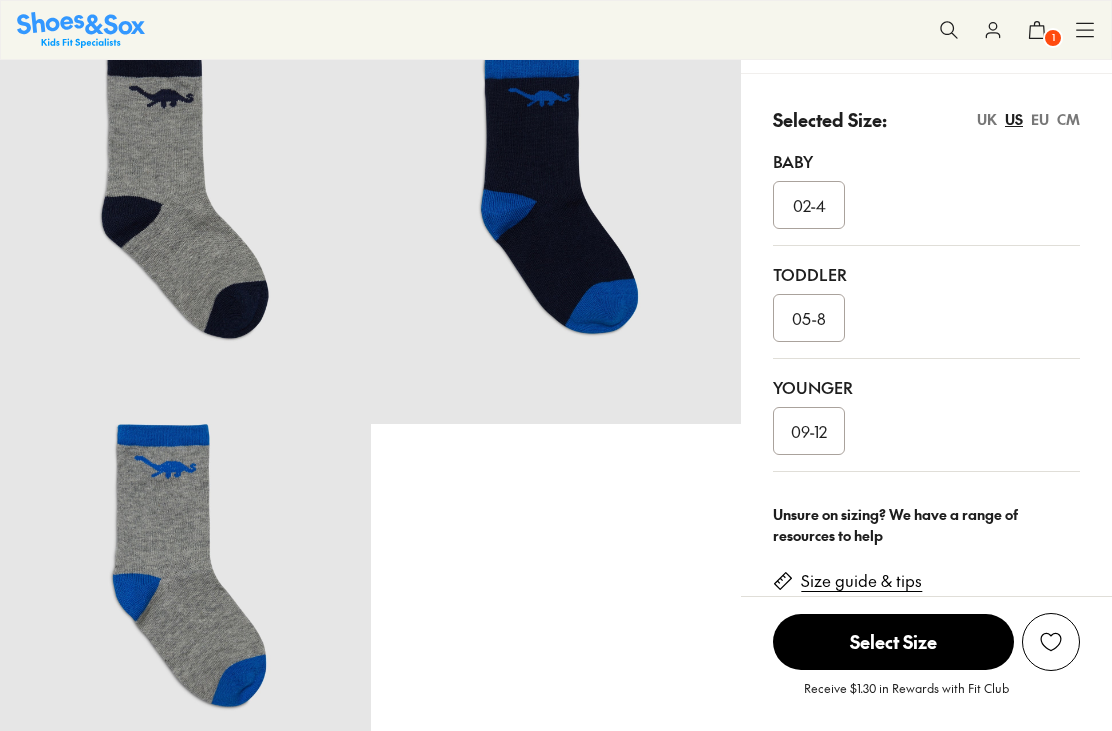 scroll, scrollTop: 419, scrollLeft: 0, axis: vertical 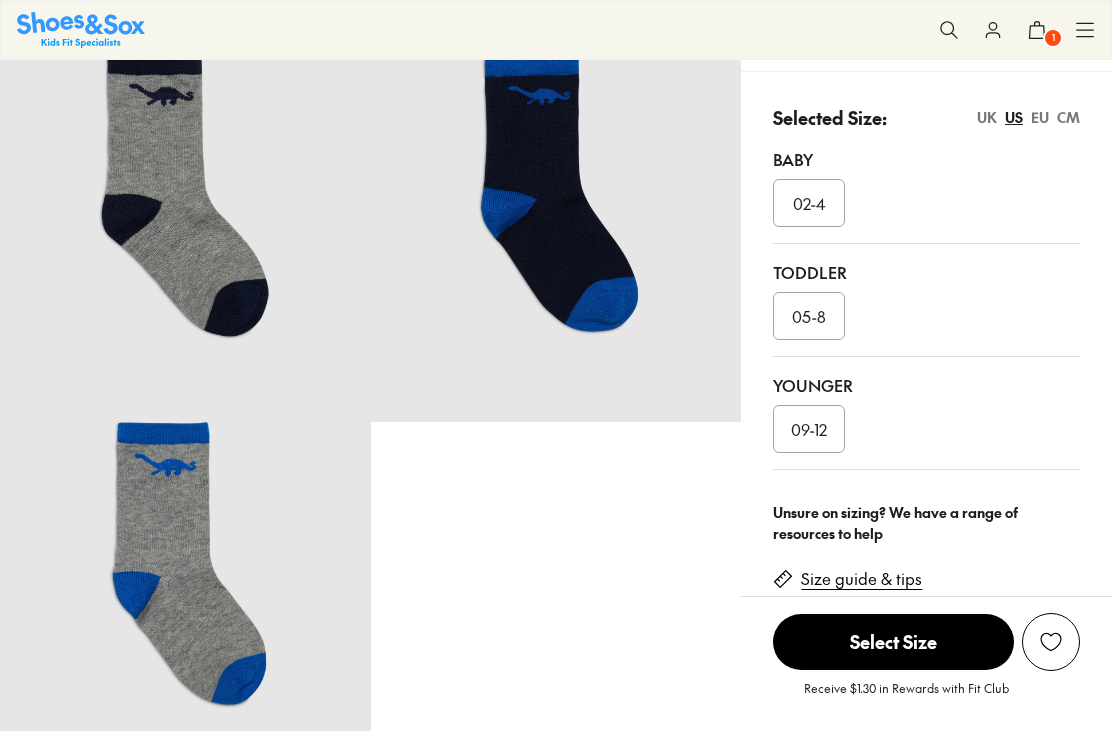 click on "09-12" at bounding box center [809, 429] 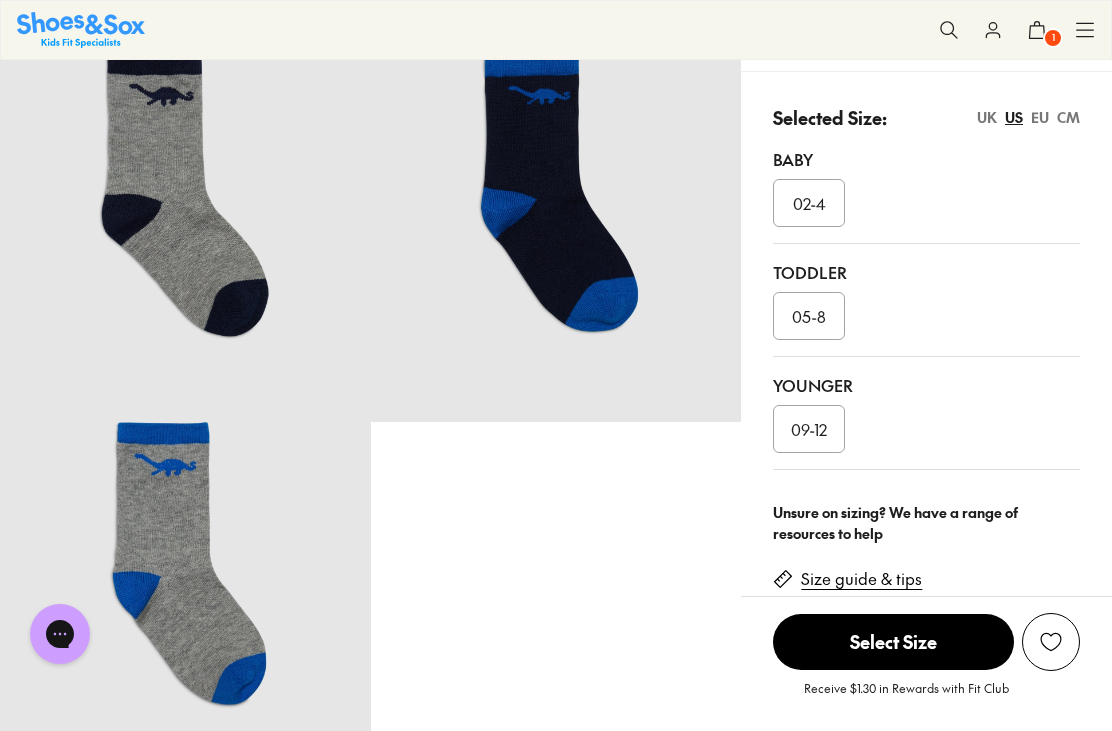 scroll, scrollTop: 0, scrollLeft: 0, axis: both 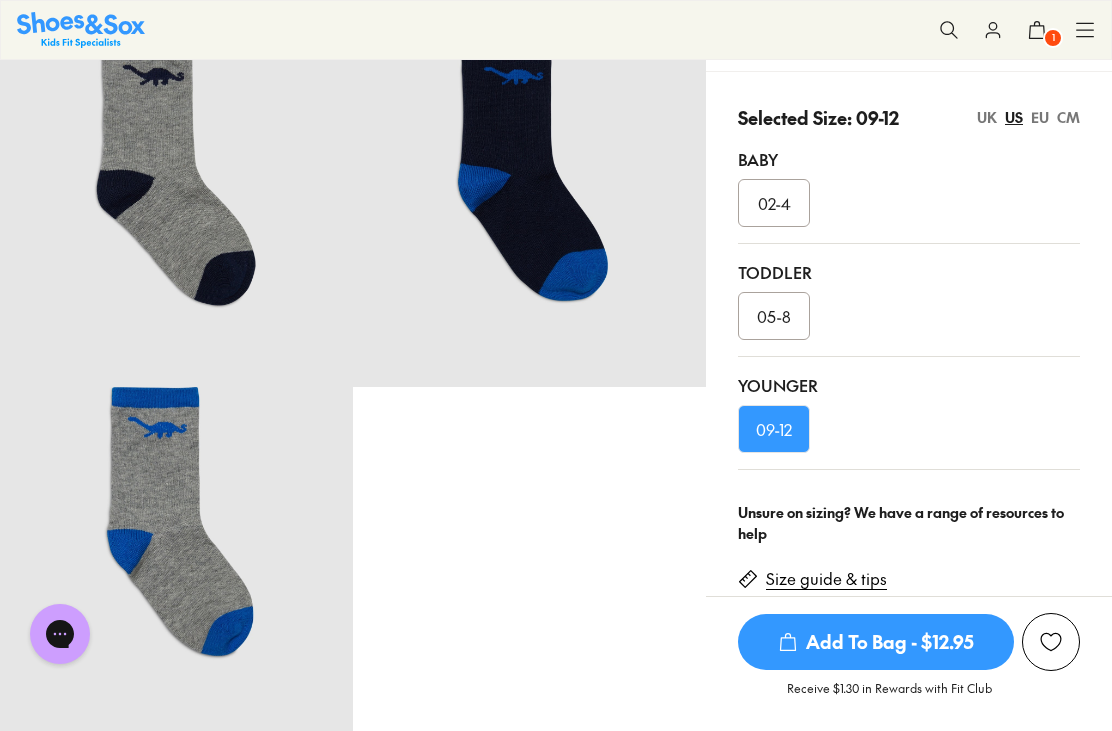 click on "Add To Bag - $12.95" at bounding box center [876, 642] 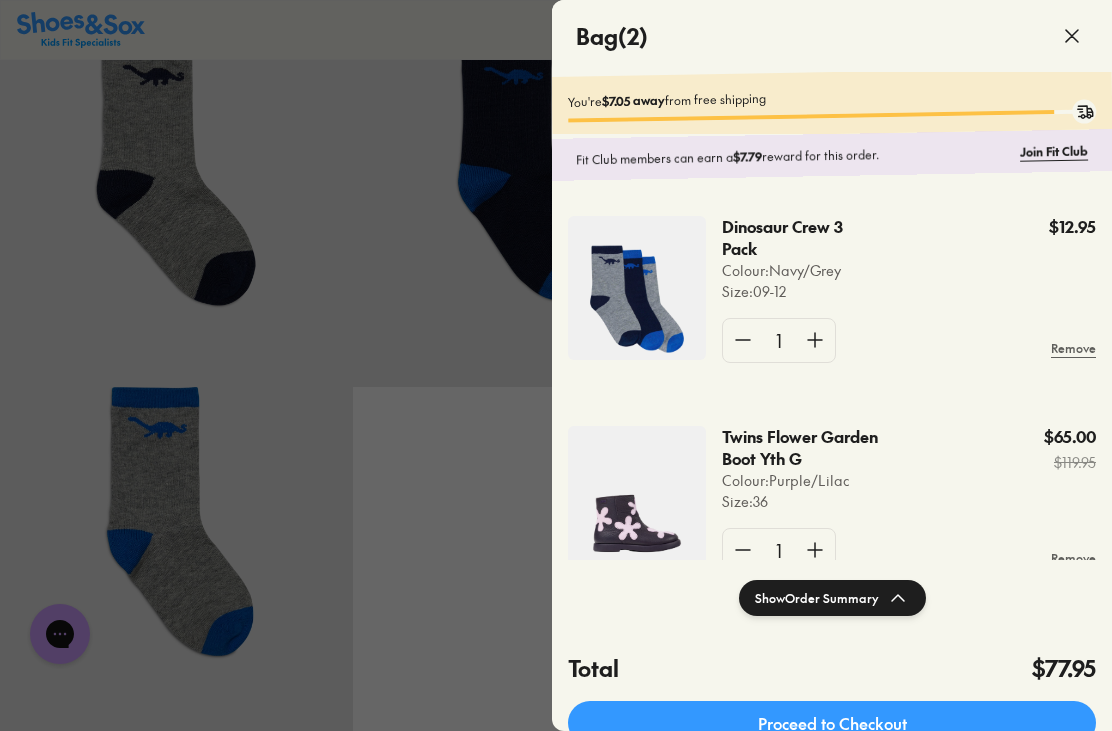 click 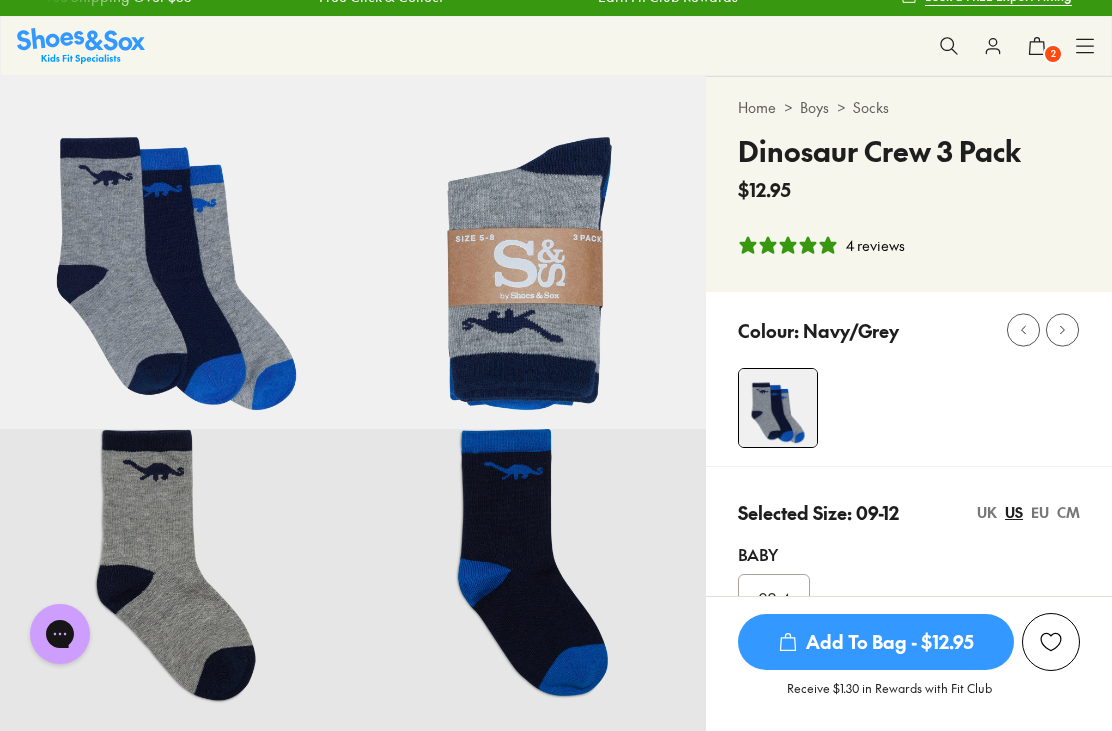 scroll, scrollTop: 0, scrollLeft: 0, axis: both 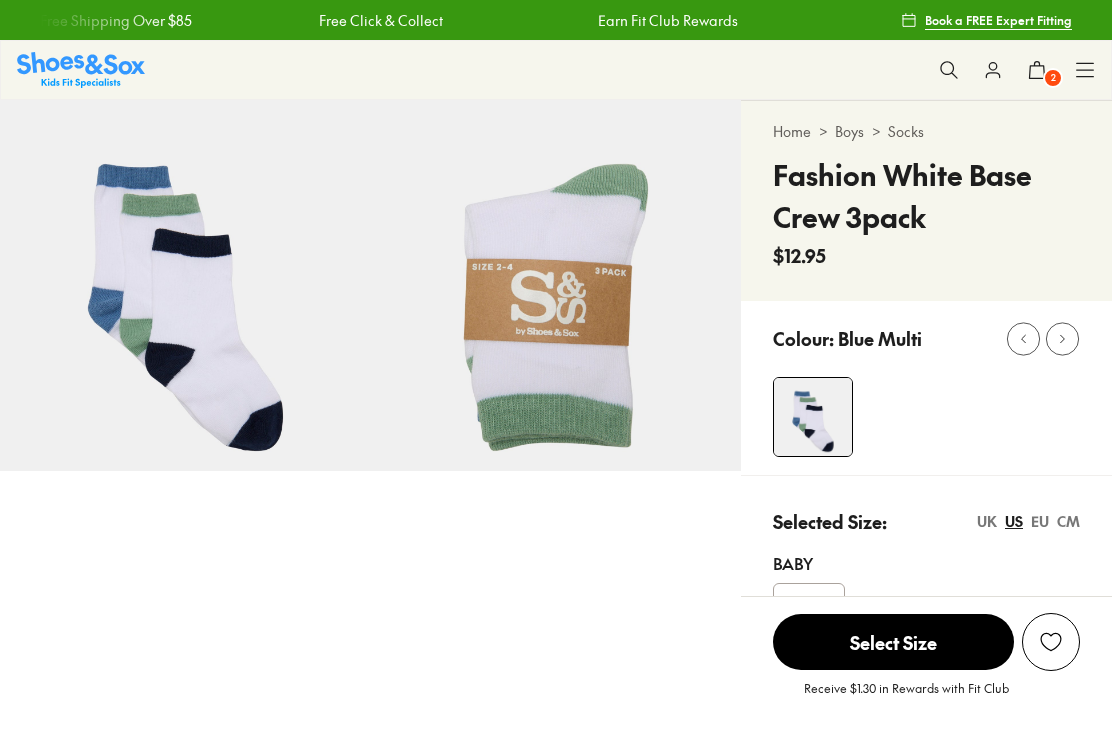 select on "*" 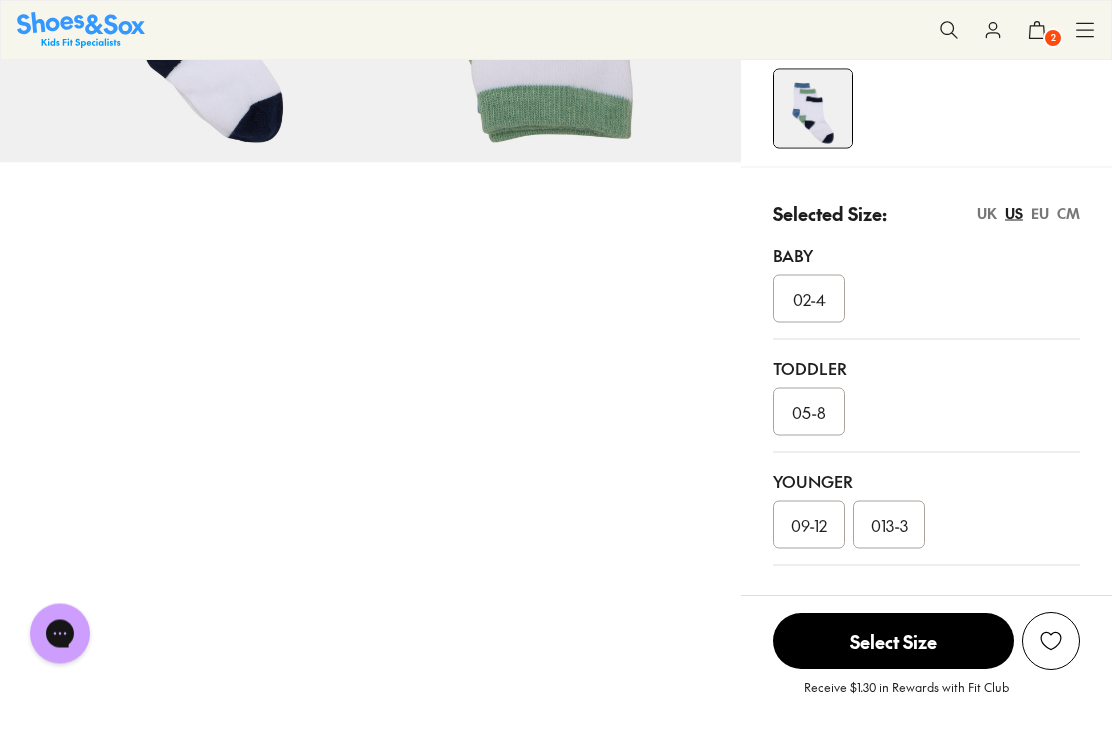scroll, scrollTop: 316, scrollLeft: 0, axis: vertical 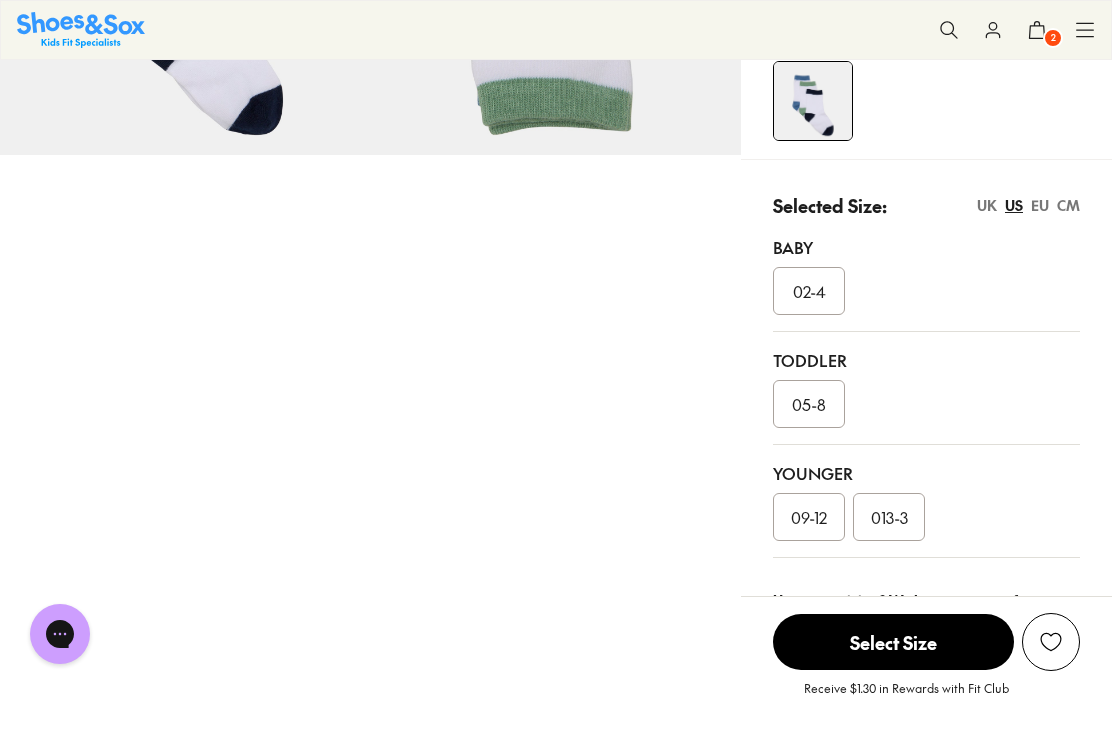 click on "09-12" at bounding box center (809, 517) 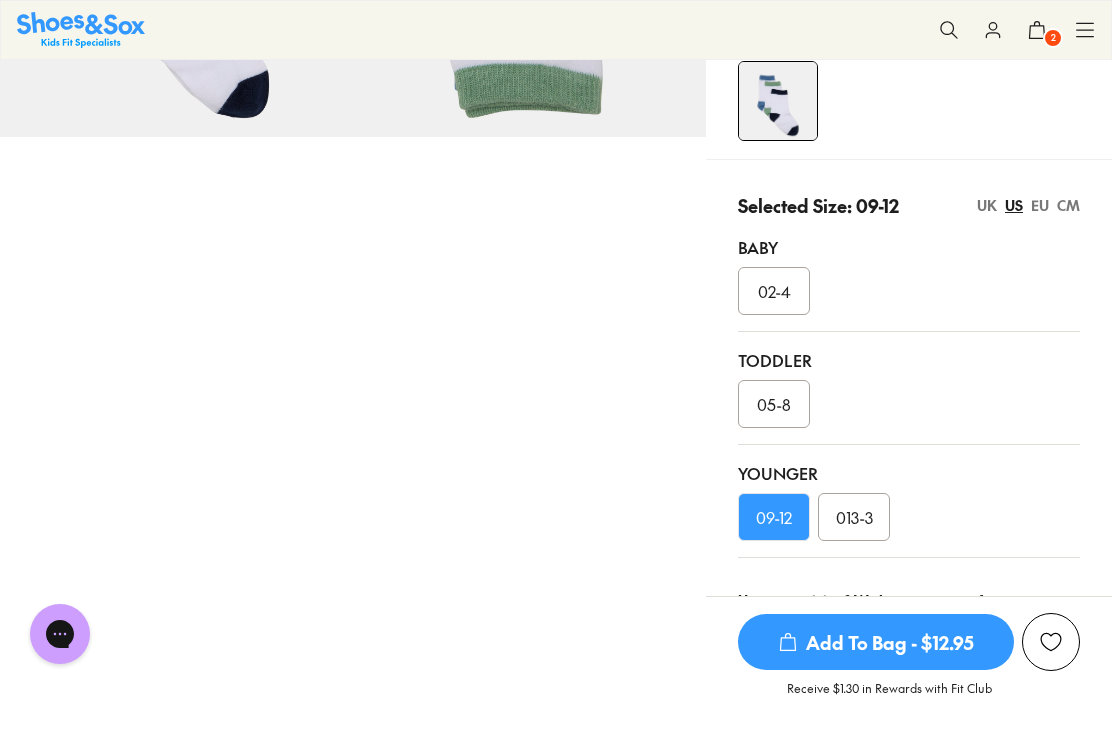 click on "Add To Bag - $12.95" at bounding box center (876, 642) 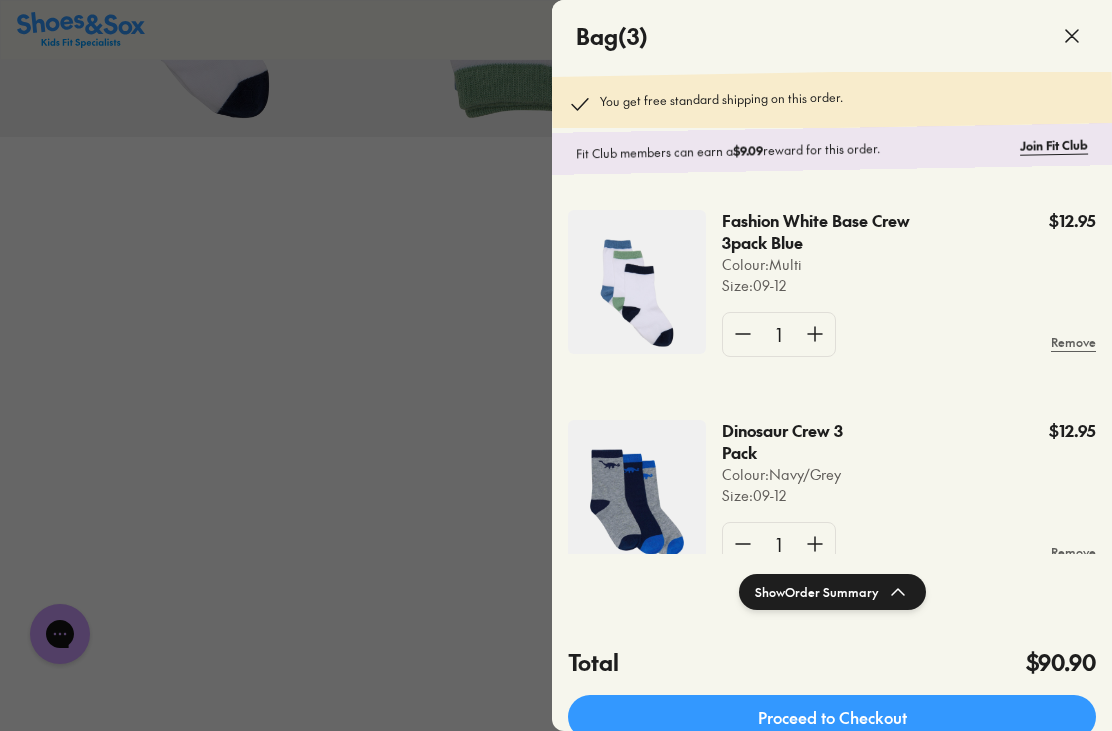 click on "Proceed to Checkout" 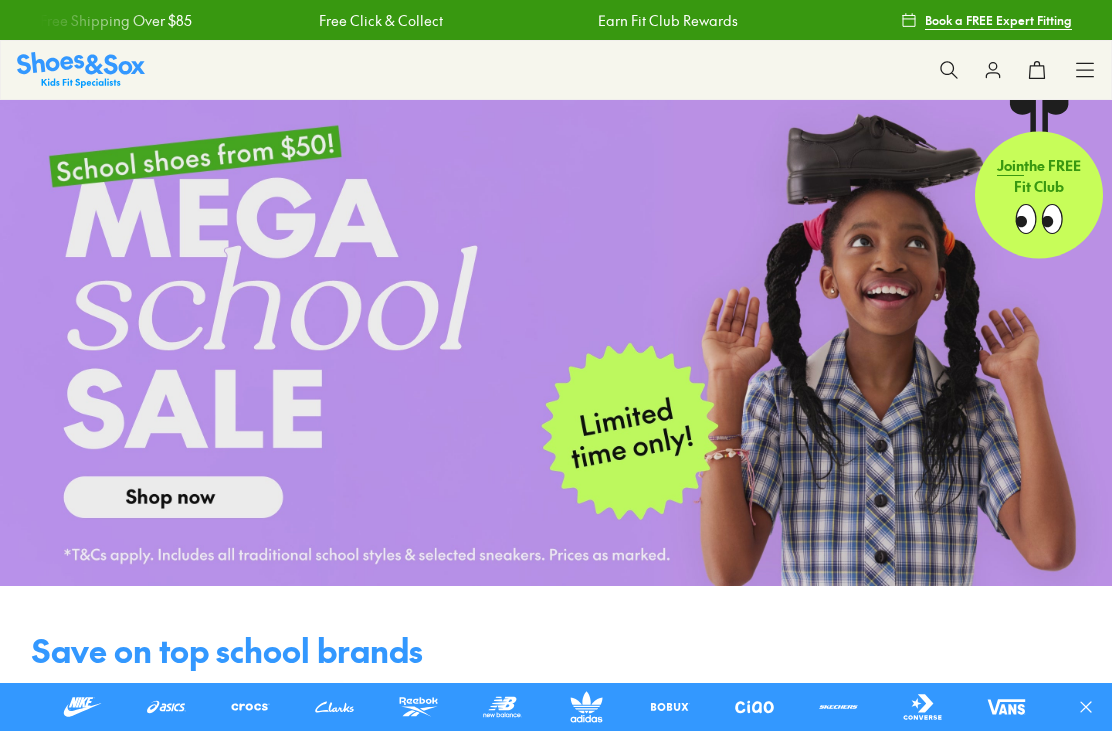 scroll, scrollTop: 0, scrollLeft: 0, axis: both 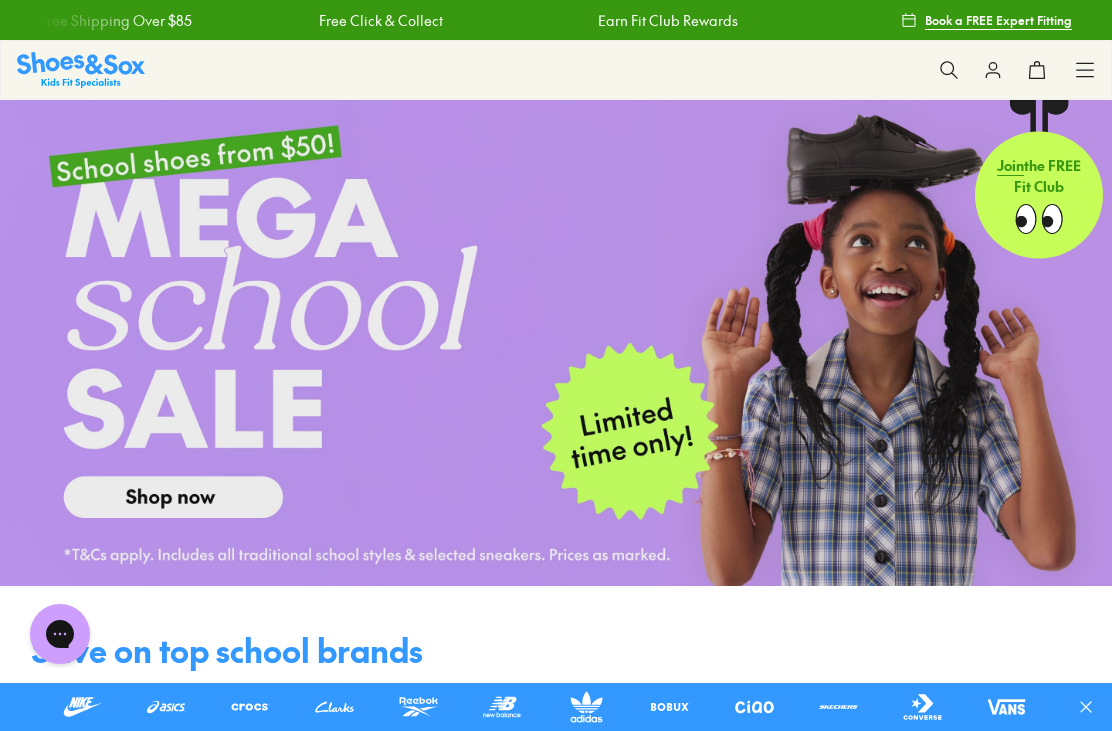 click at bounding box center (556, 343) 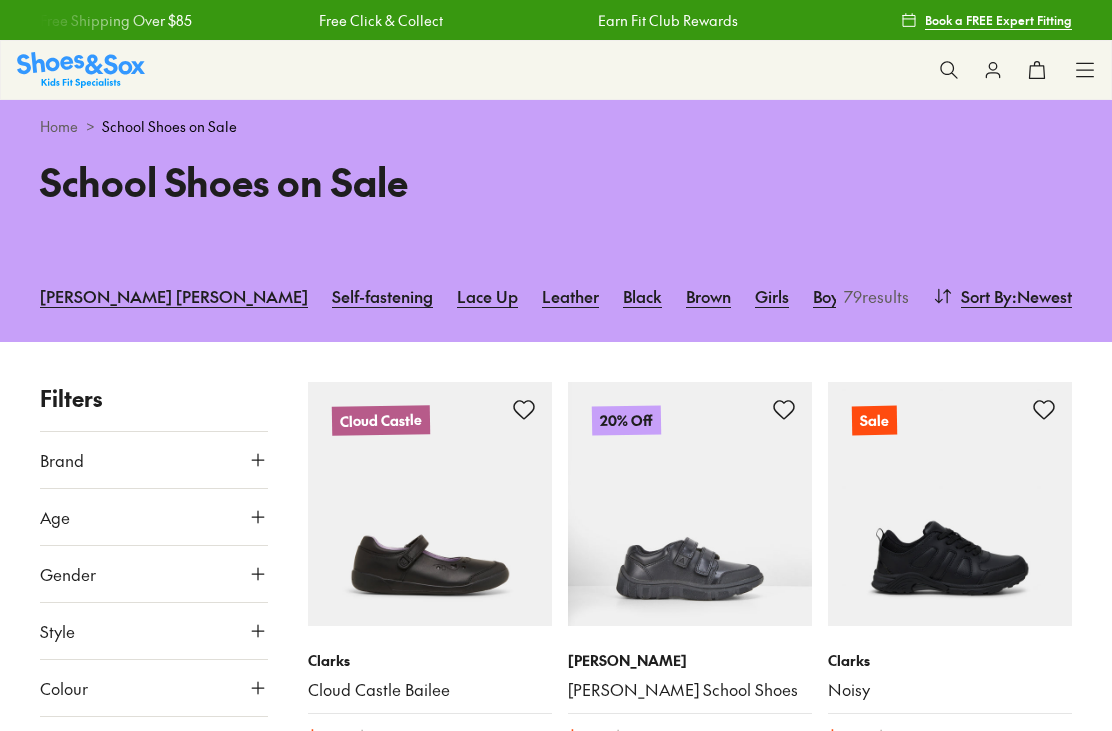 type on "***" 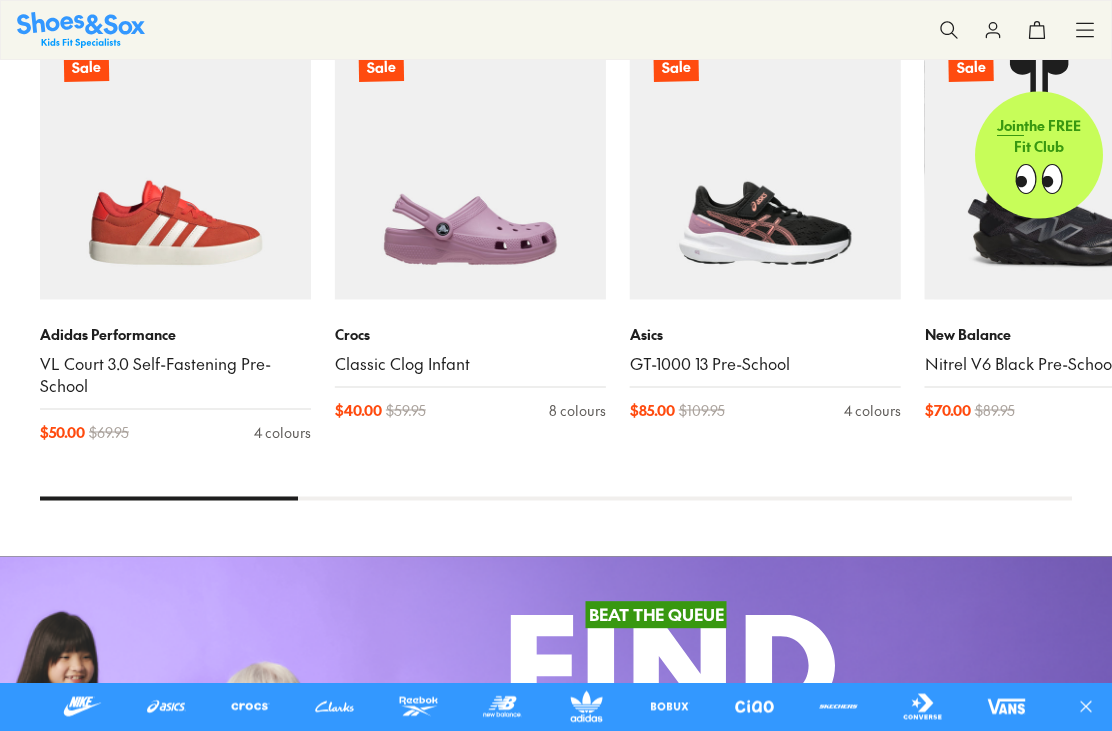 scroll, scrollTop: 2638, scrollLeft: 0, axis: vertical 